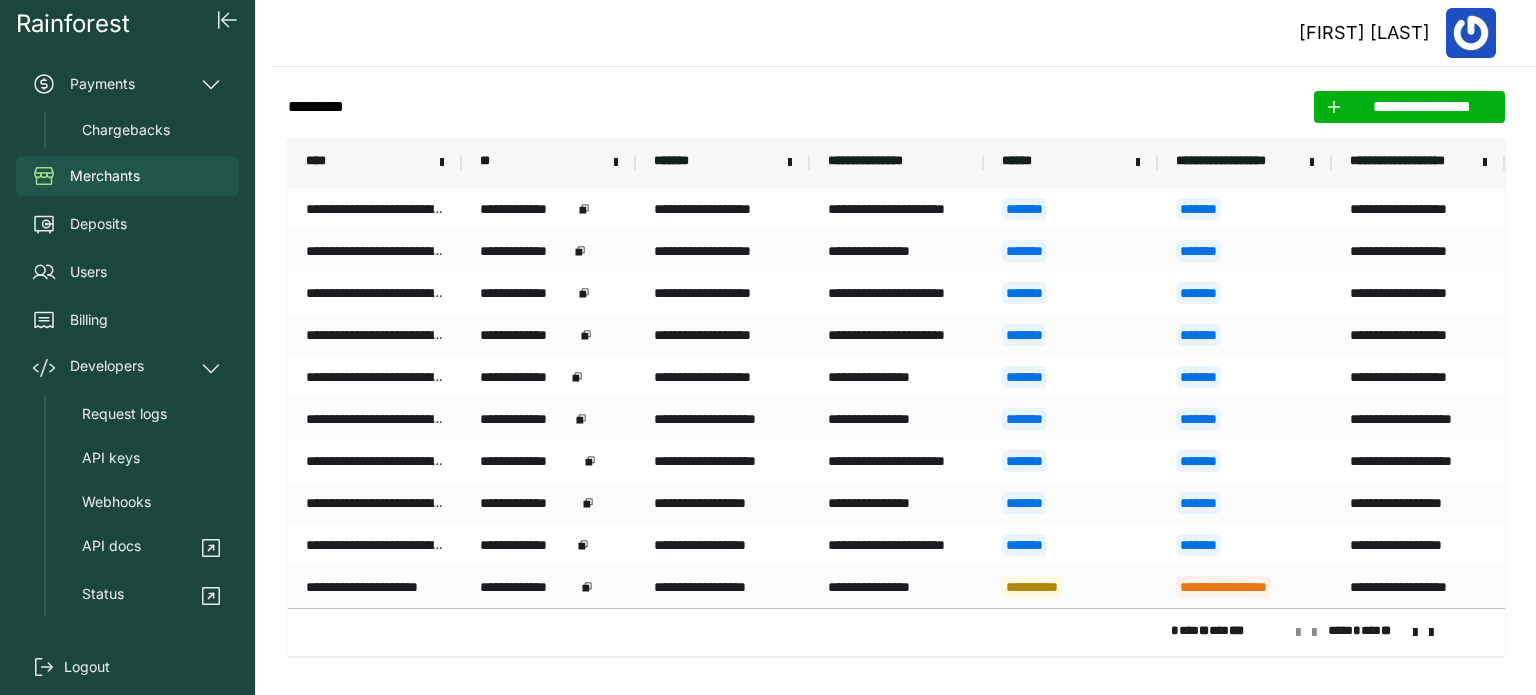 scroll, scrollTop: 0, scrollLeft: 0, axis: both 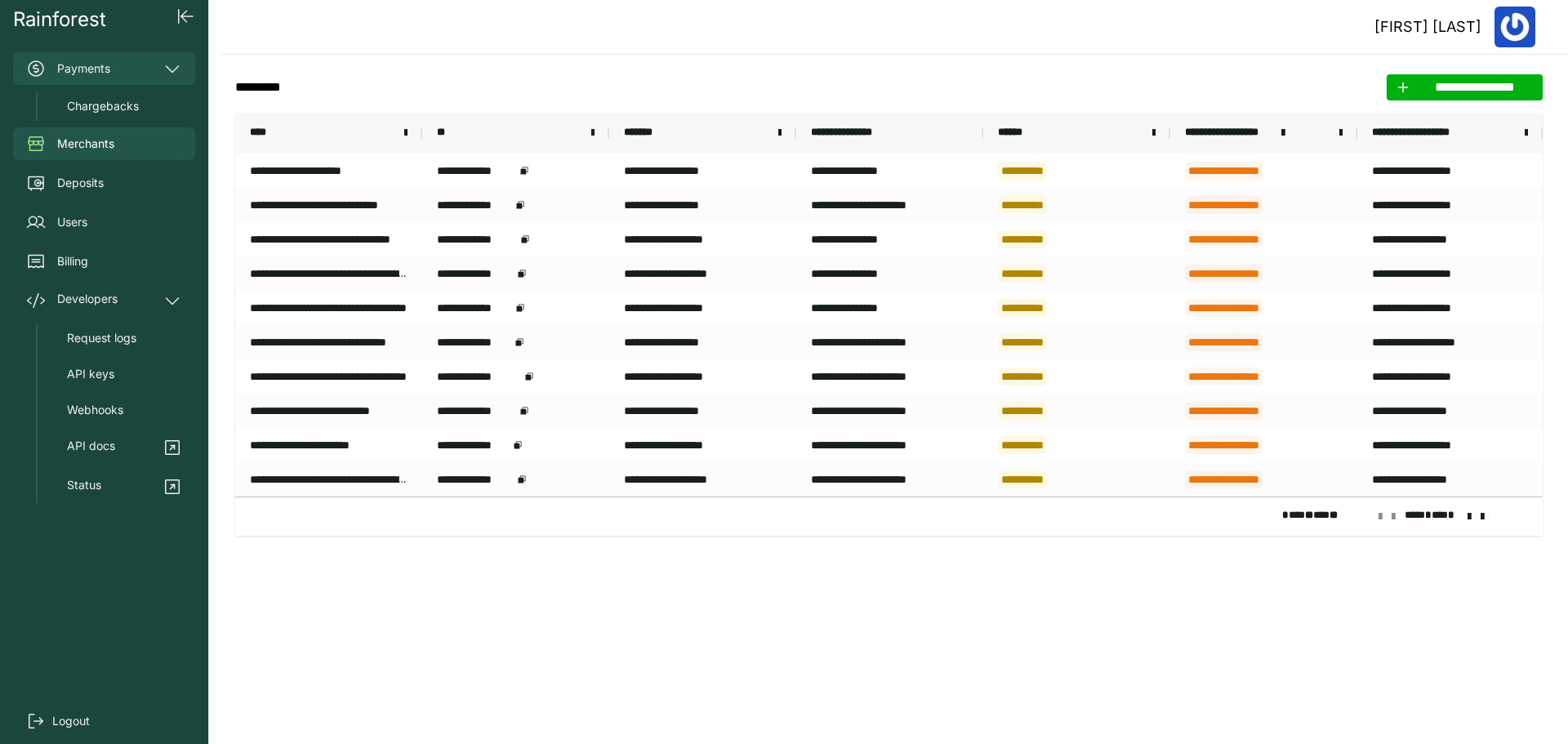 click on "Payments" at bounding box center [104, 69] 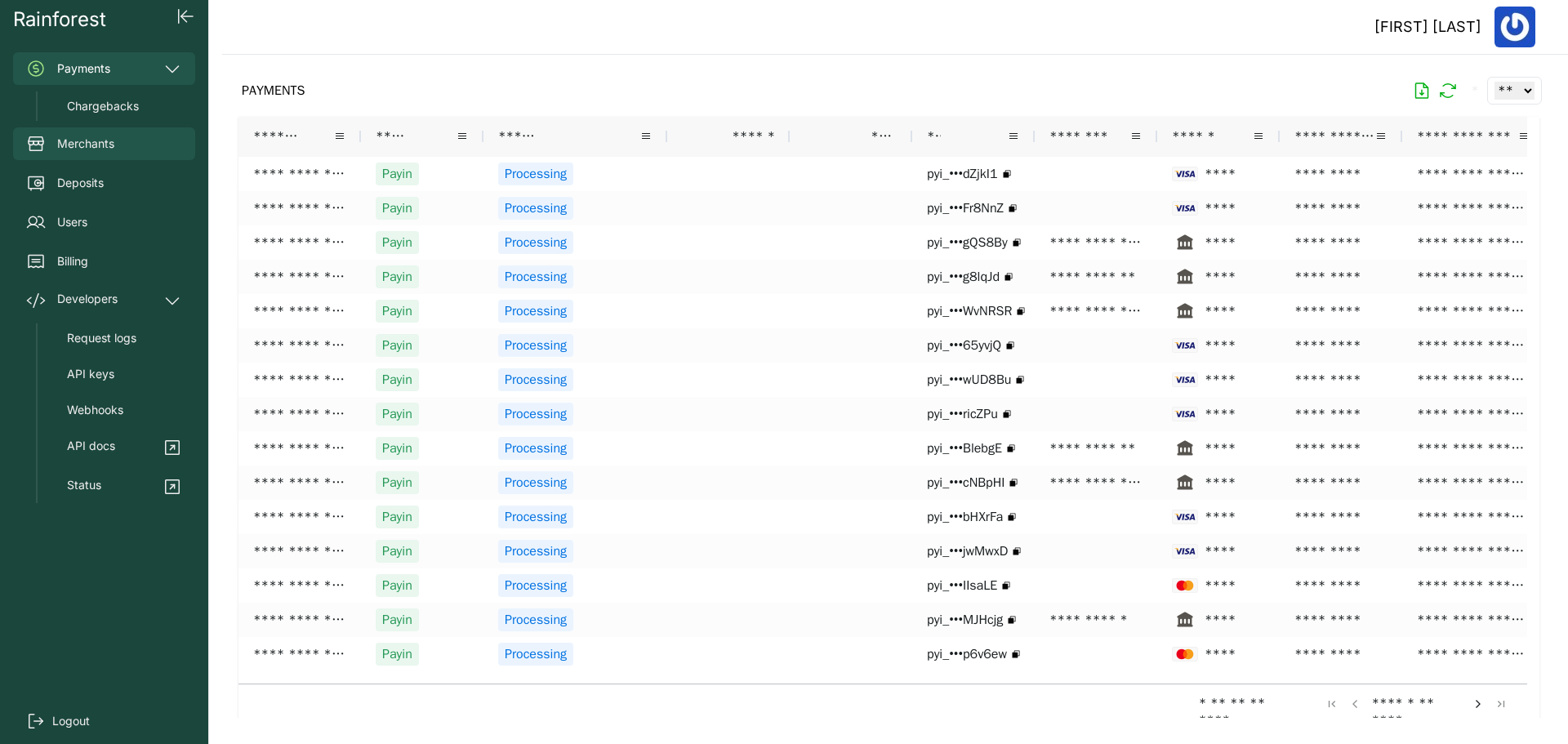 click on "Merchants" at bounding box center (86, 144) 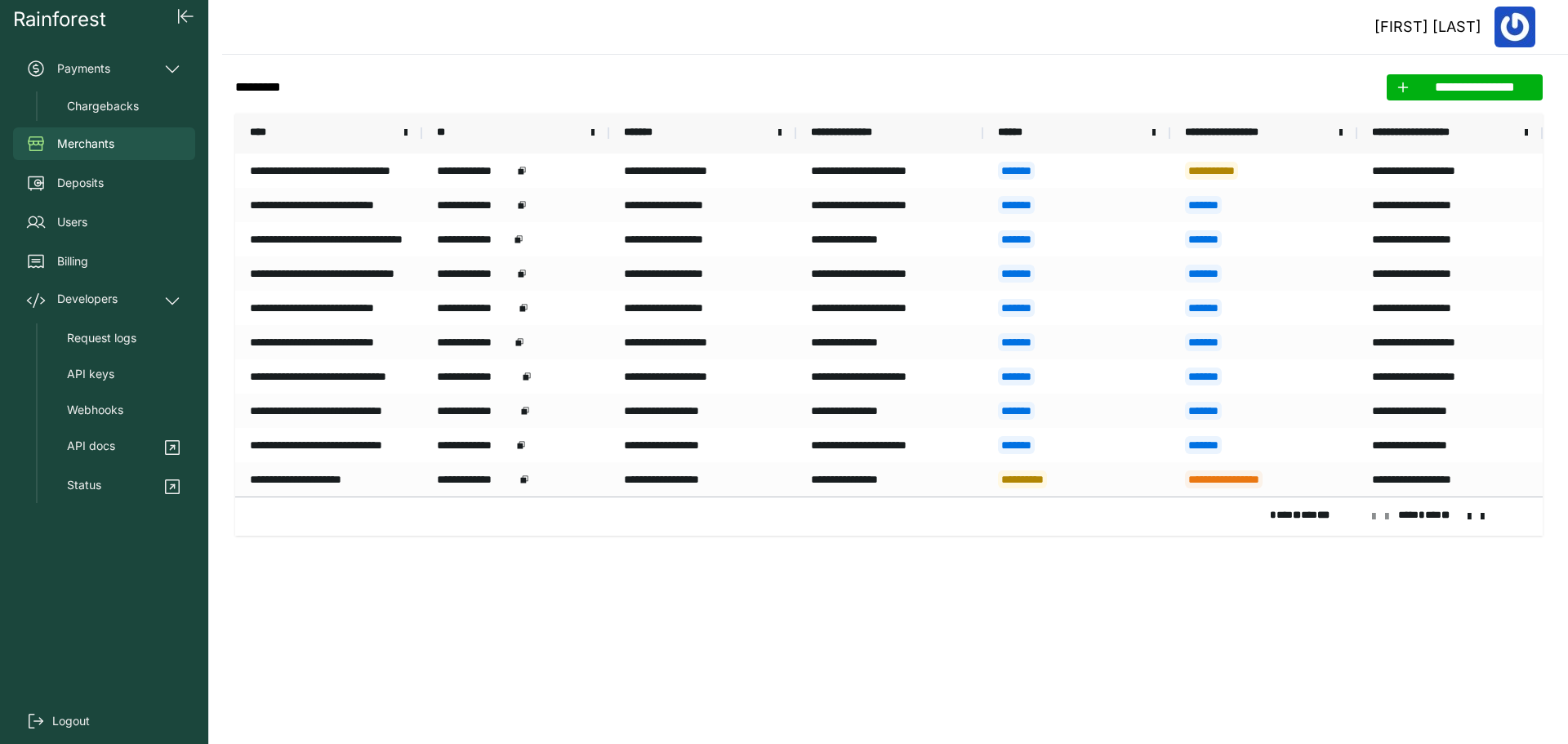 click on "**********" at bounding box center (1443, 133) 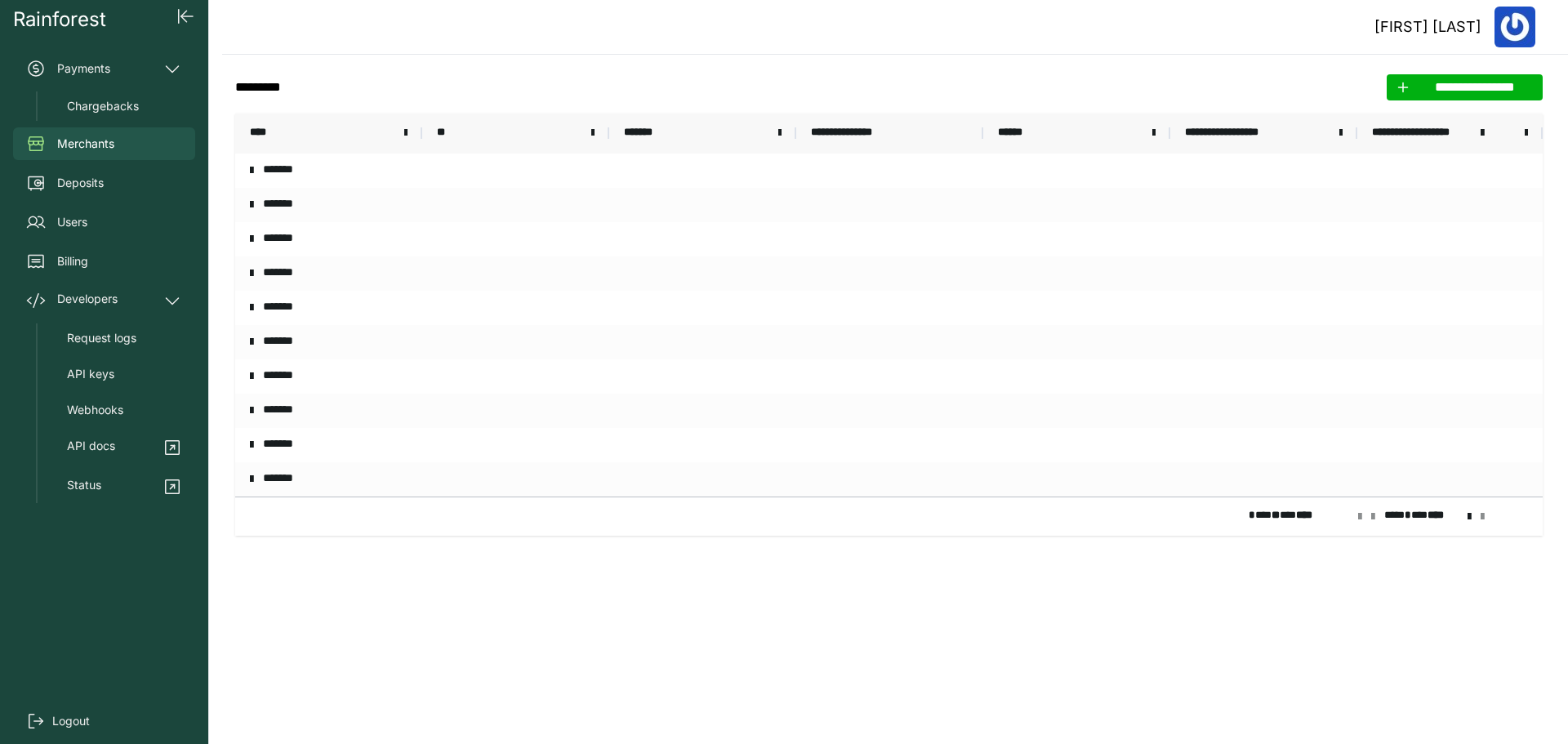 click on "**********" at bounding box center [1443, 133] 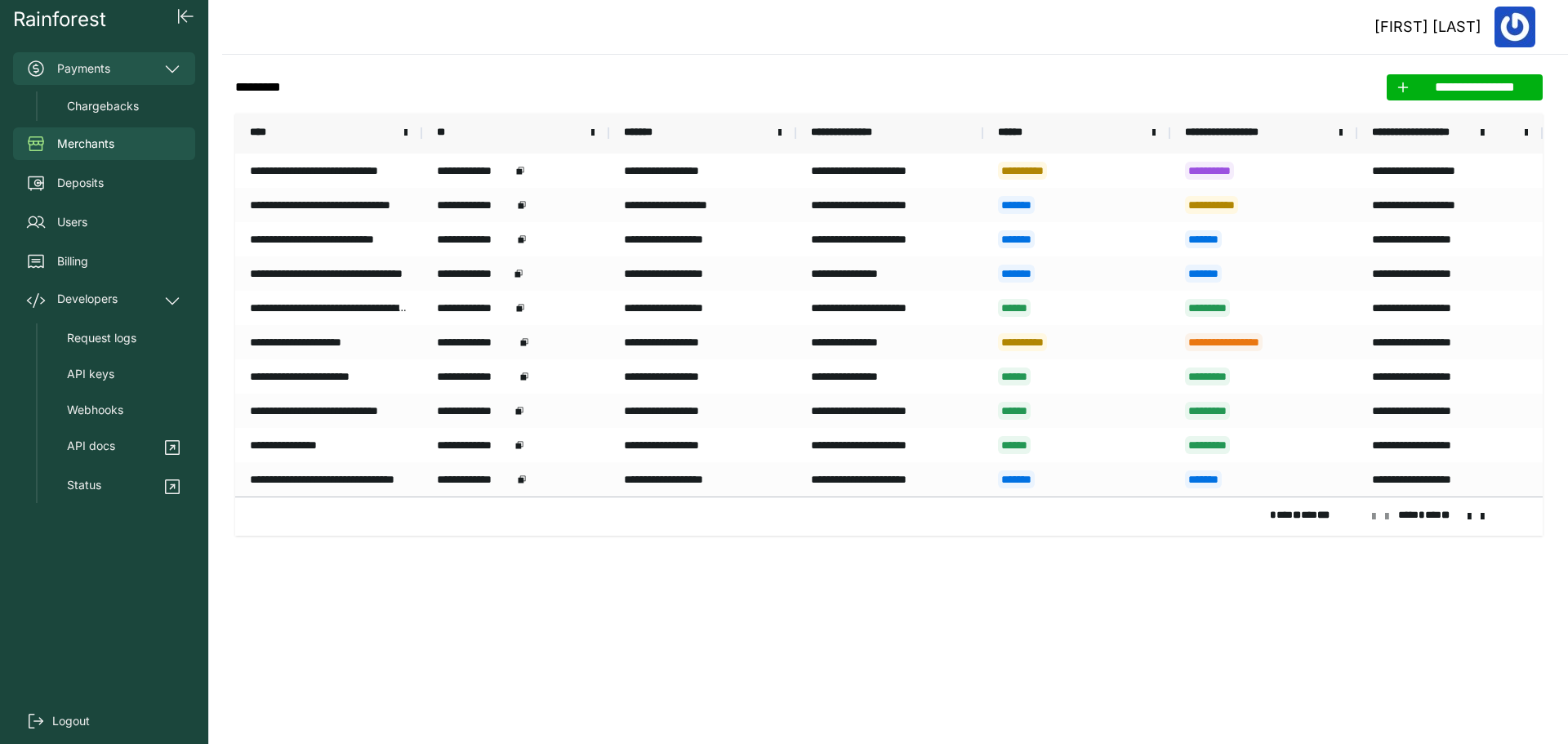 click on "Payments" at bounding box center [104, 69] 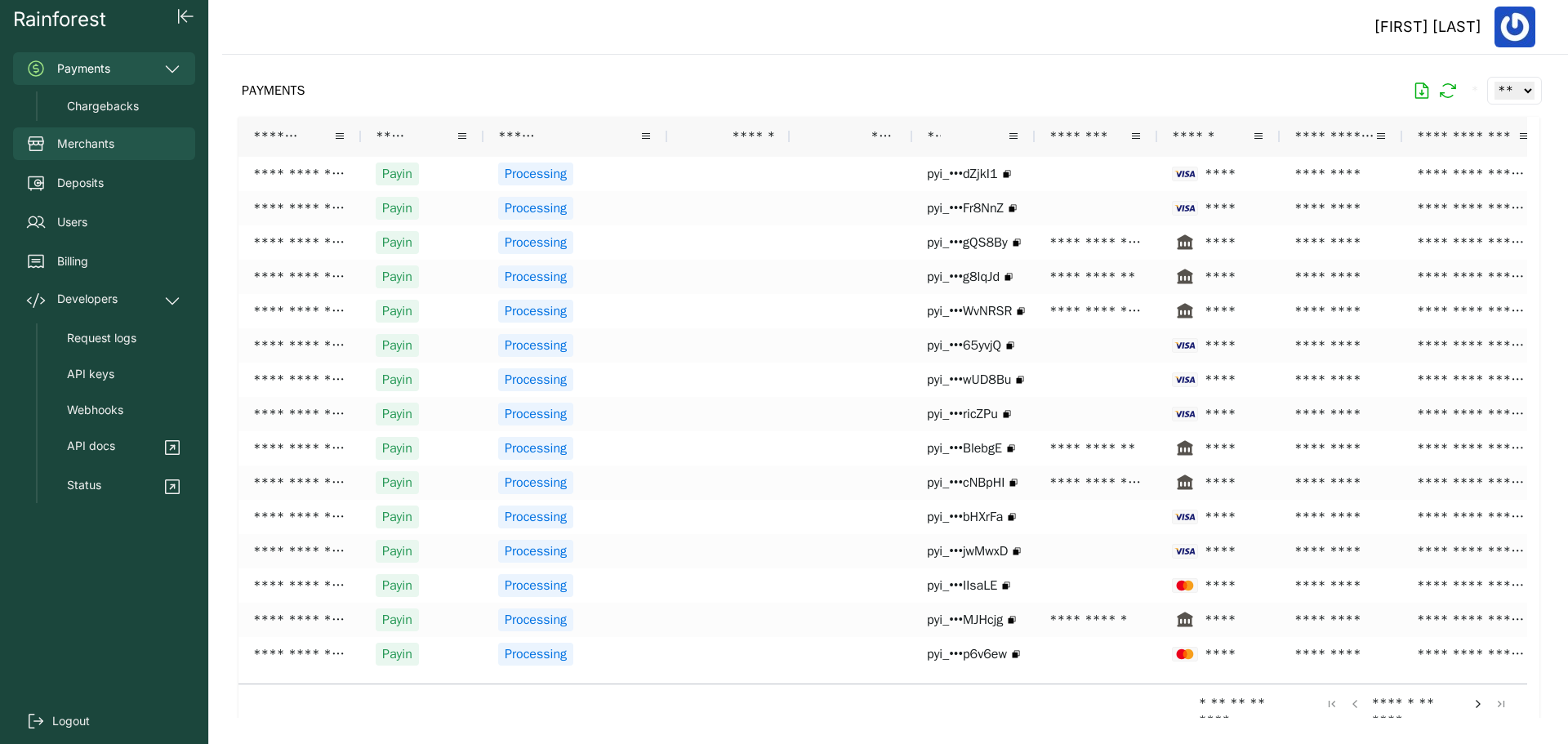 click on "Merchants" at bounding box center [86, 144] 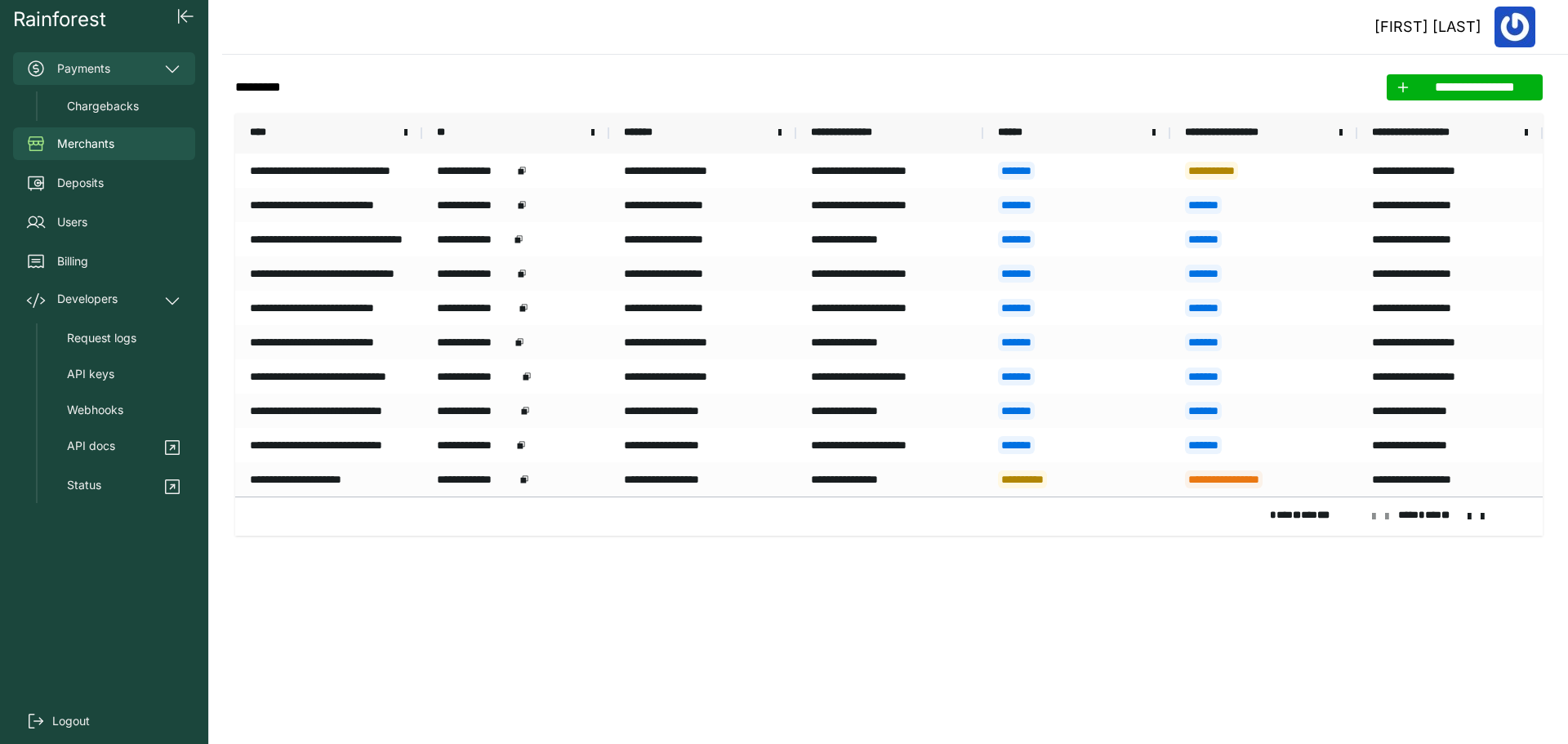 click on "Payments" at bounding box center (104, 69) 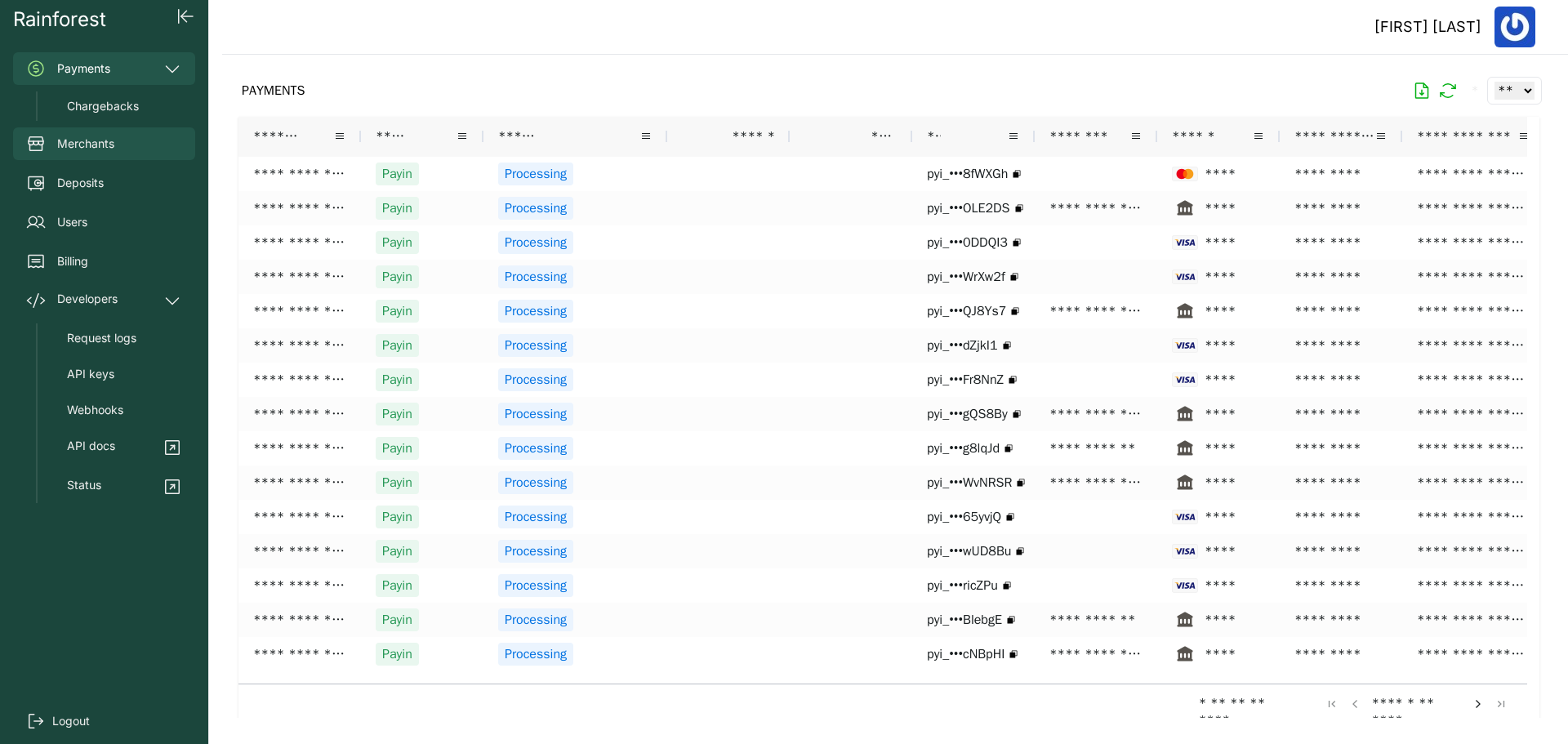 click on "Merchants" at bounding box center [104, 144] 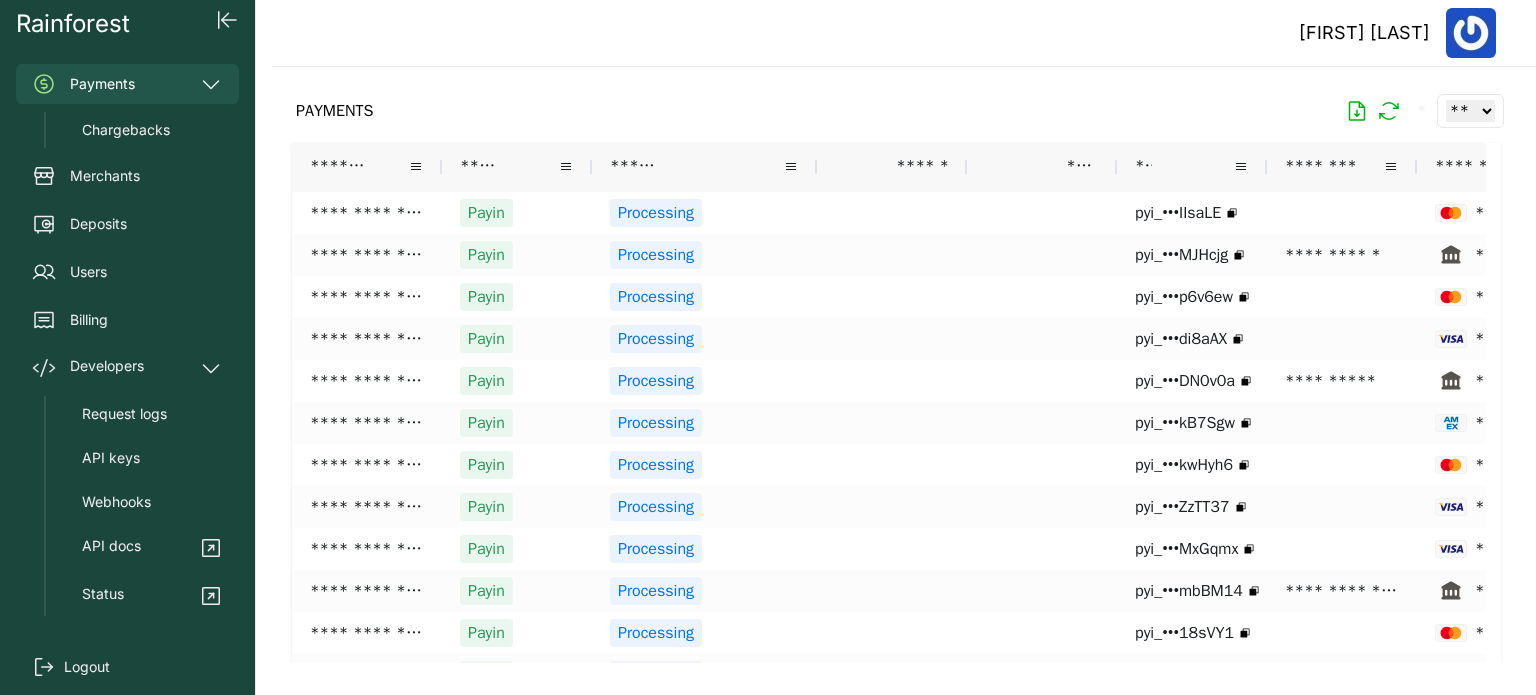scroll, scrollTop: 0, scrollLeft: 0, axis: both 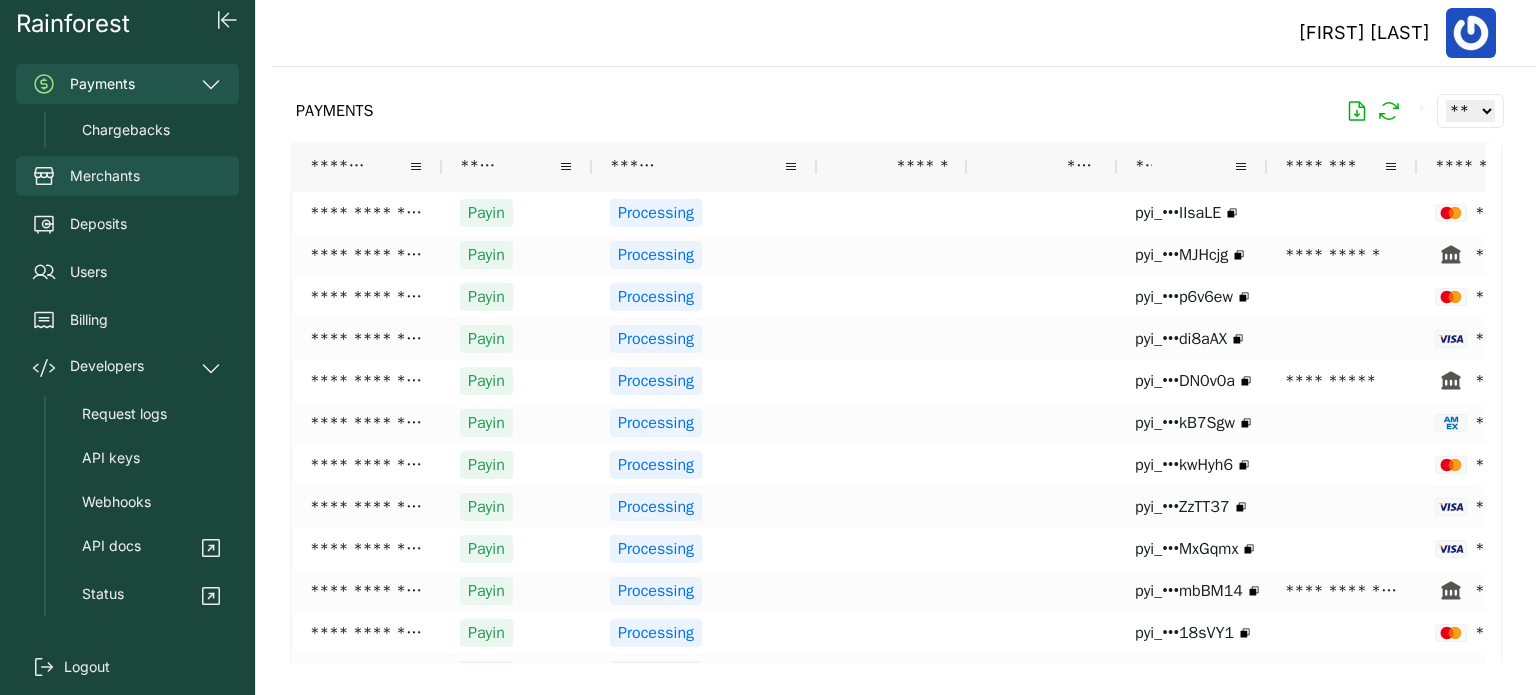 click on "Merchants" at bounding box center (127, 176) 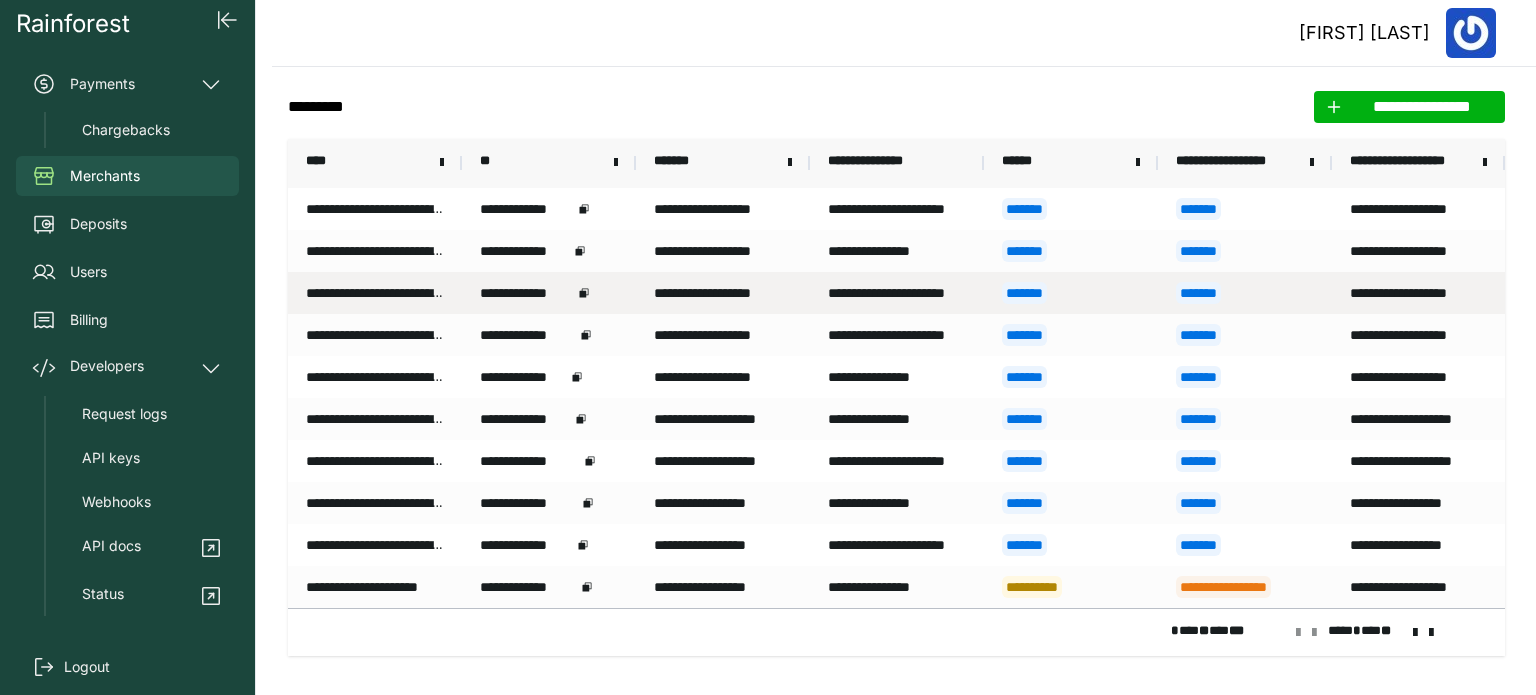 scroll, scrollTop: 0, scrollLeft: 0, axis: both 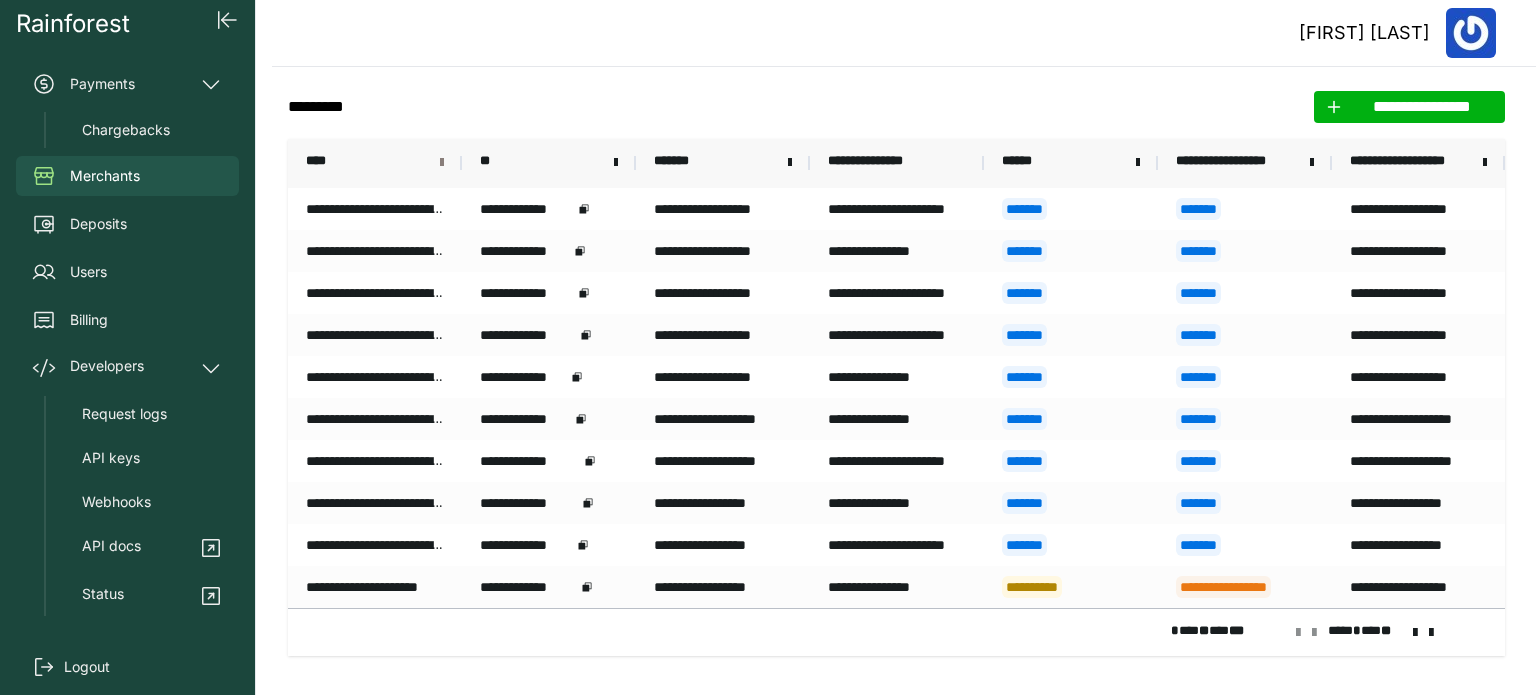 click at bounding box center (442, 163) 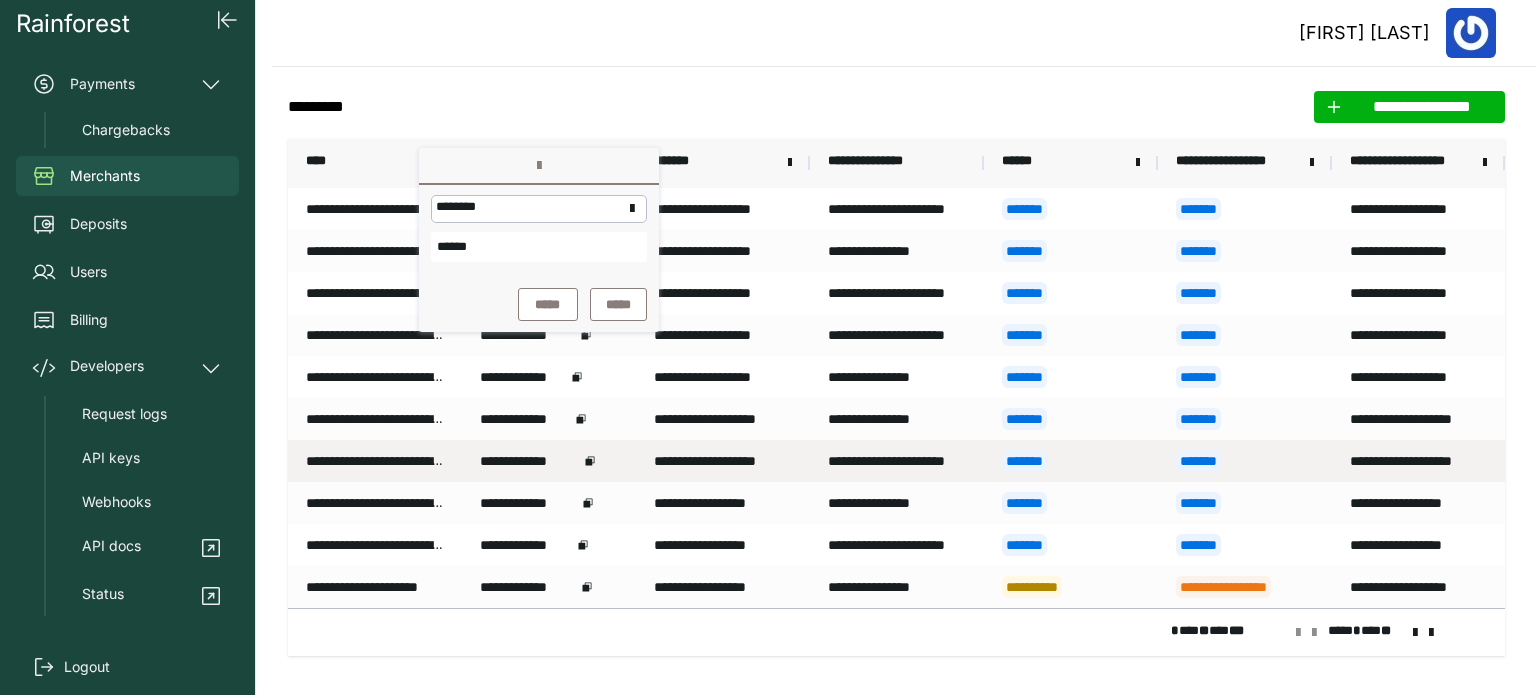 type on "******" 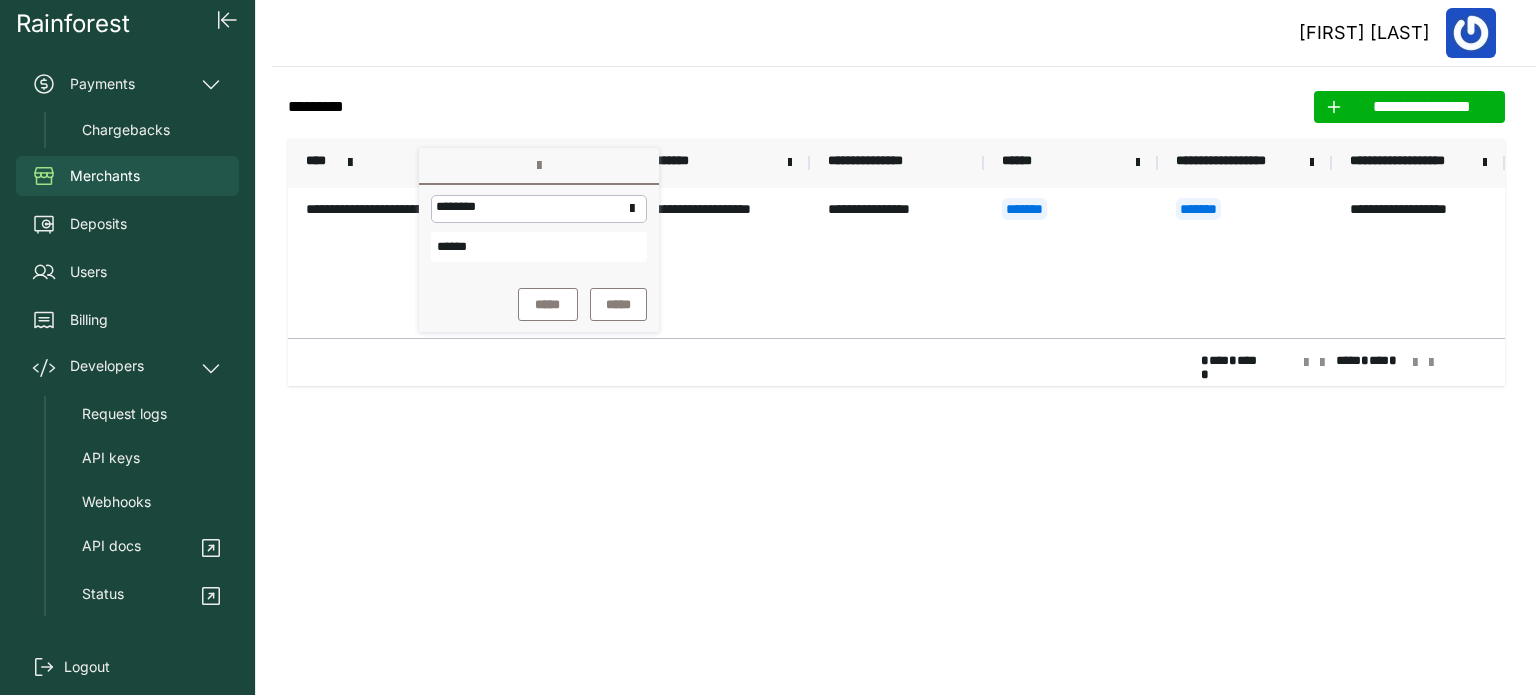 drag, startPoint x: 380, startPoint y: 300, endPoint x: 344, endPoint y: 203, distance: 103.46497 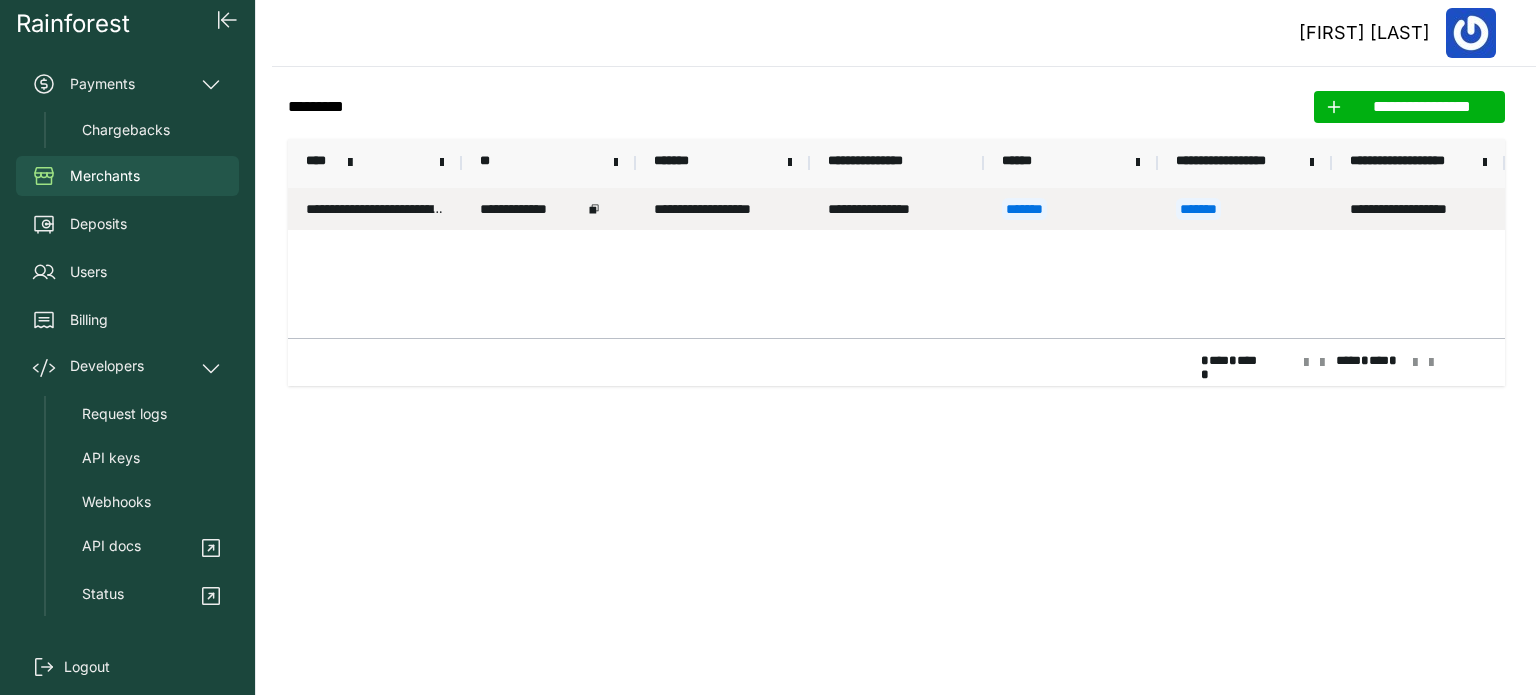 click on "**********" at bounding box center (375, 209) 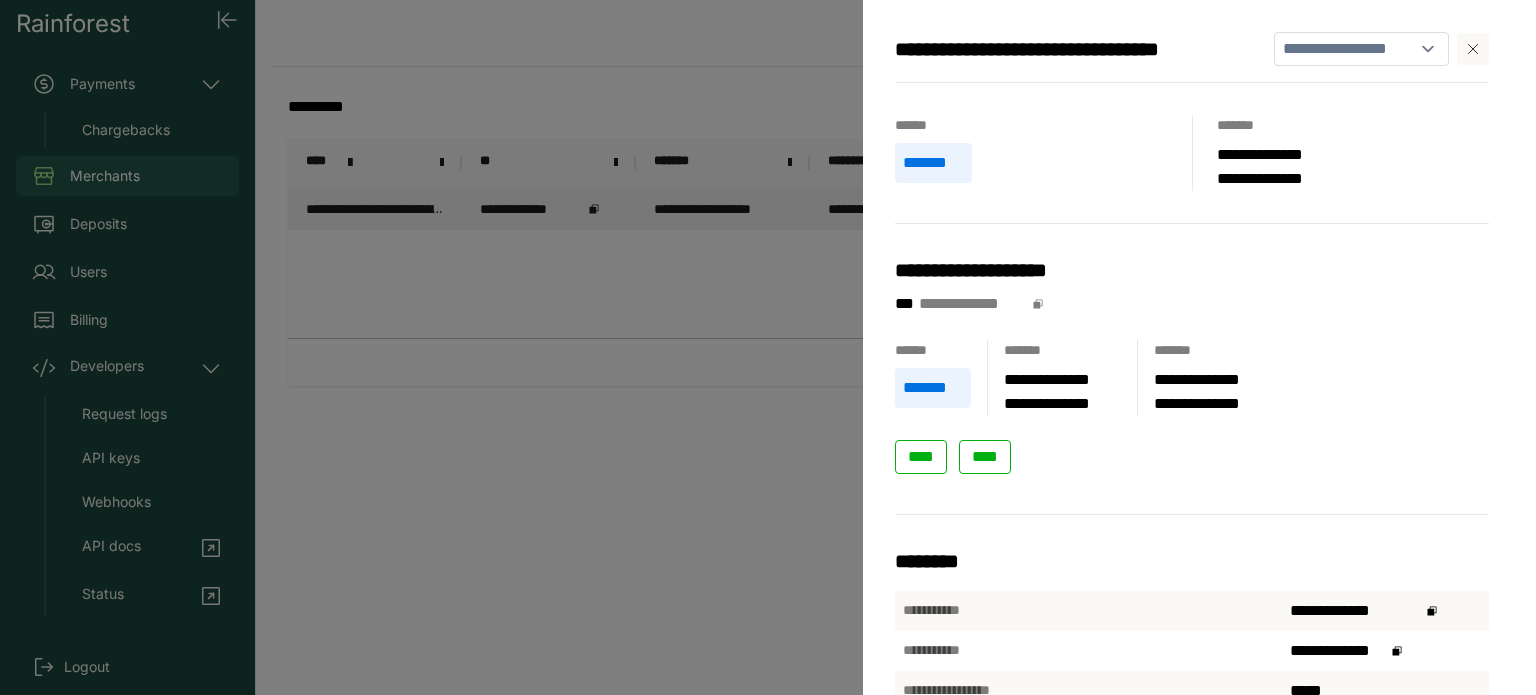 click on "**********" at bounding box center (1192, 368) 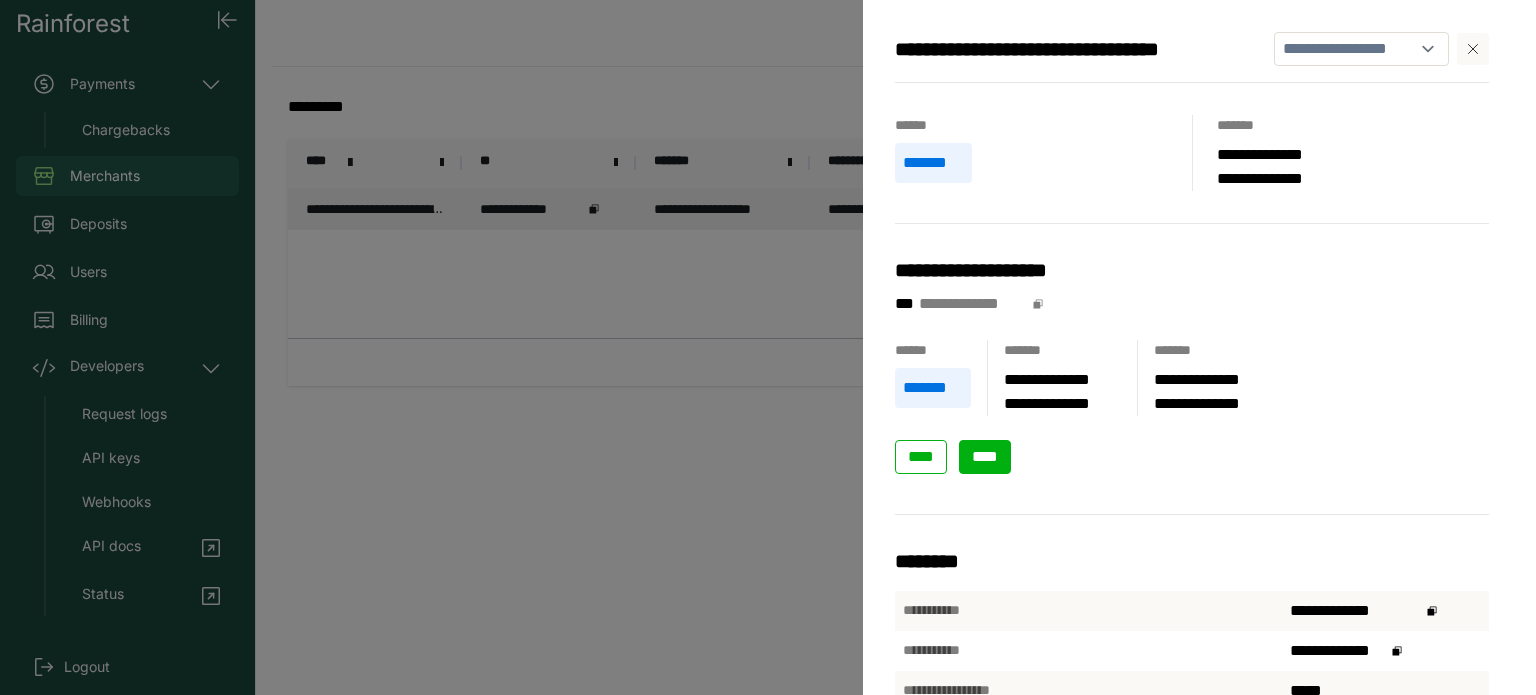 click on "****" at bounding box center (985, 456) 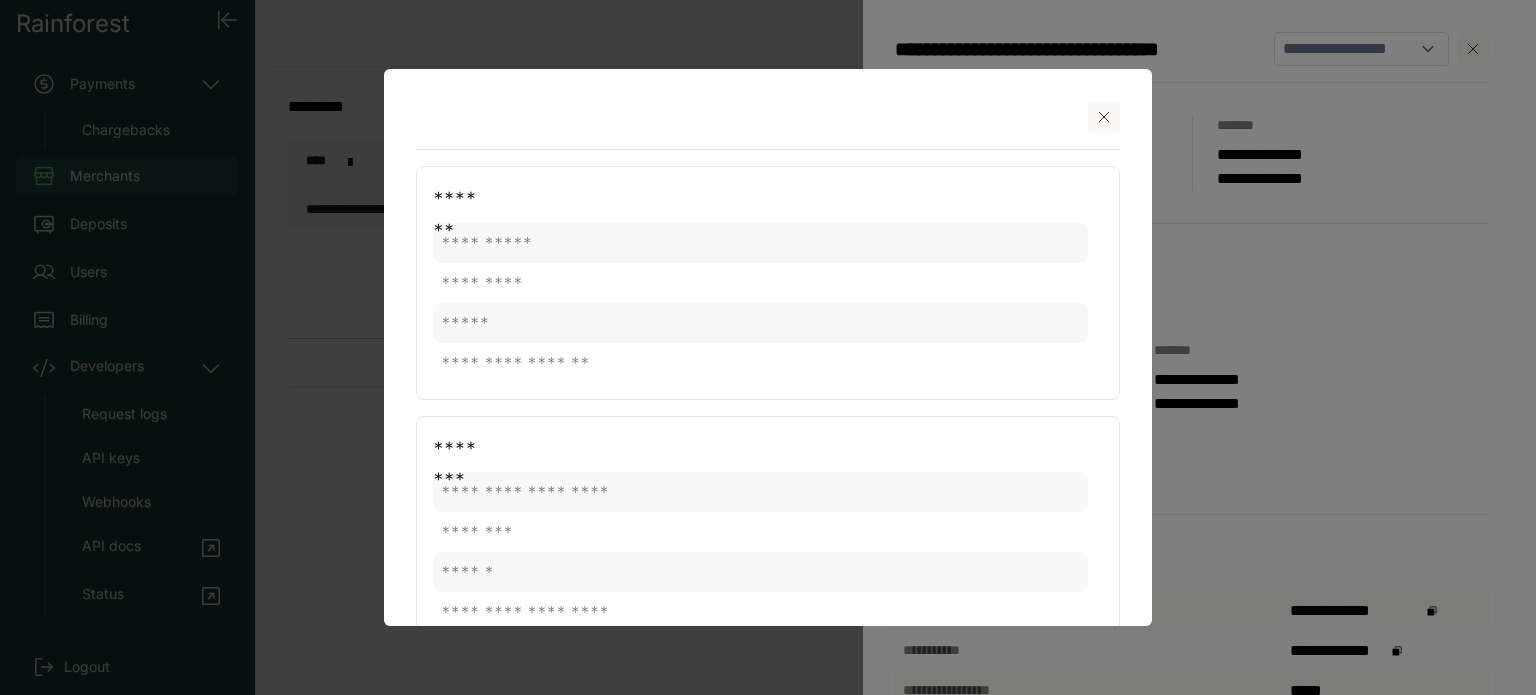 click 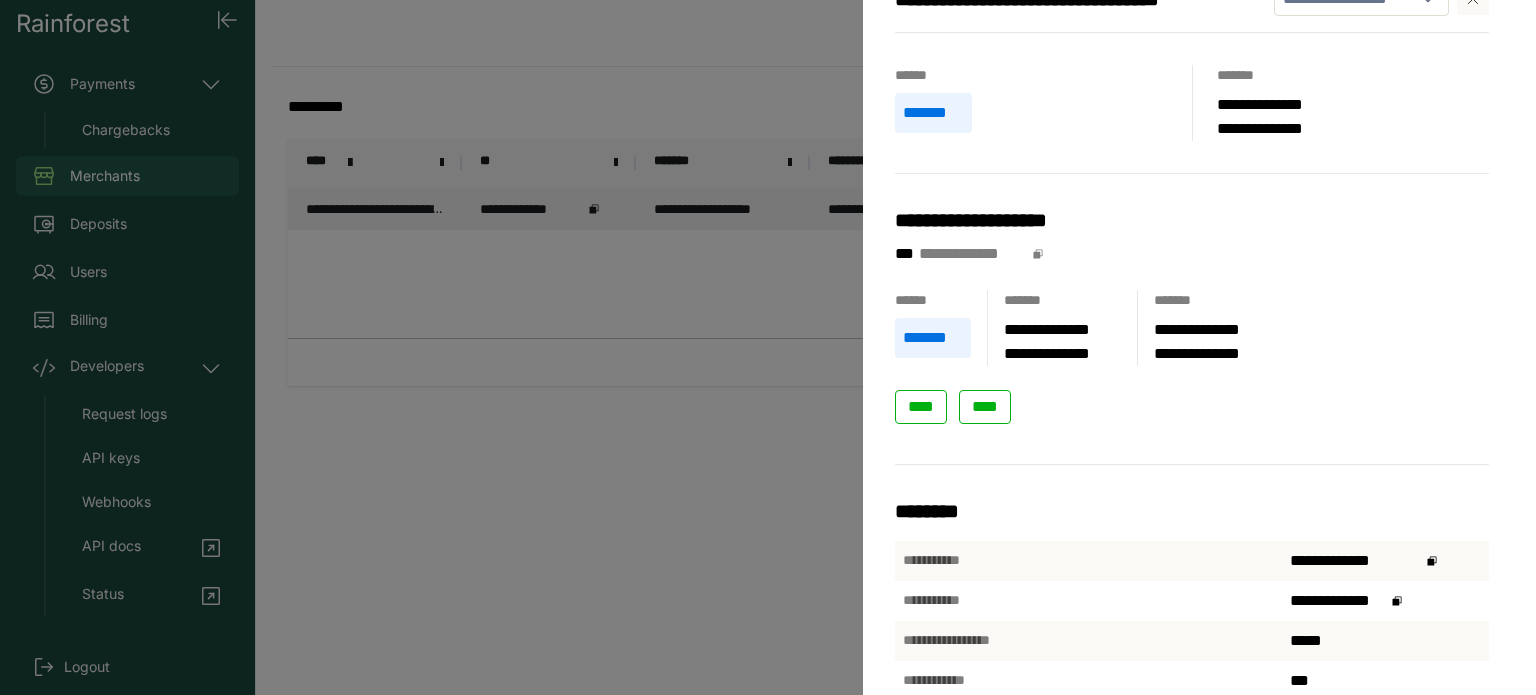 scroll, scrollTop: 0, scrollLeft: 0, axis: both 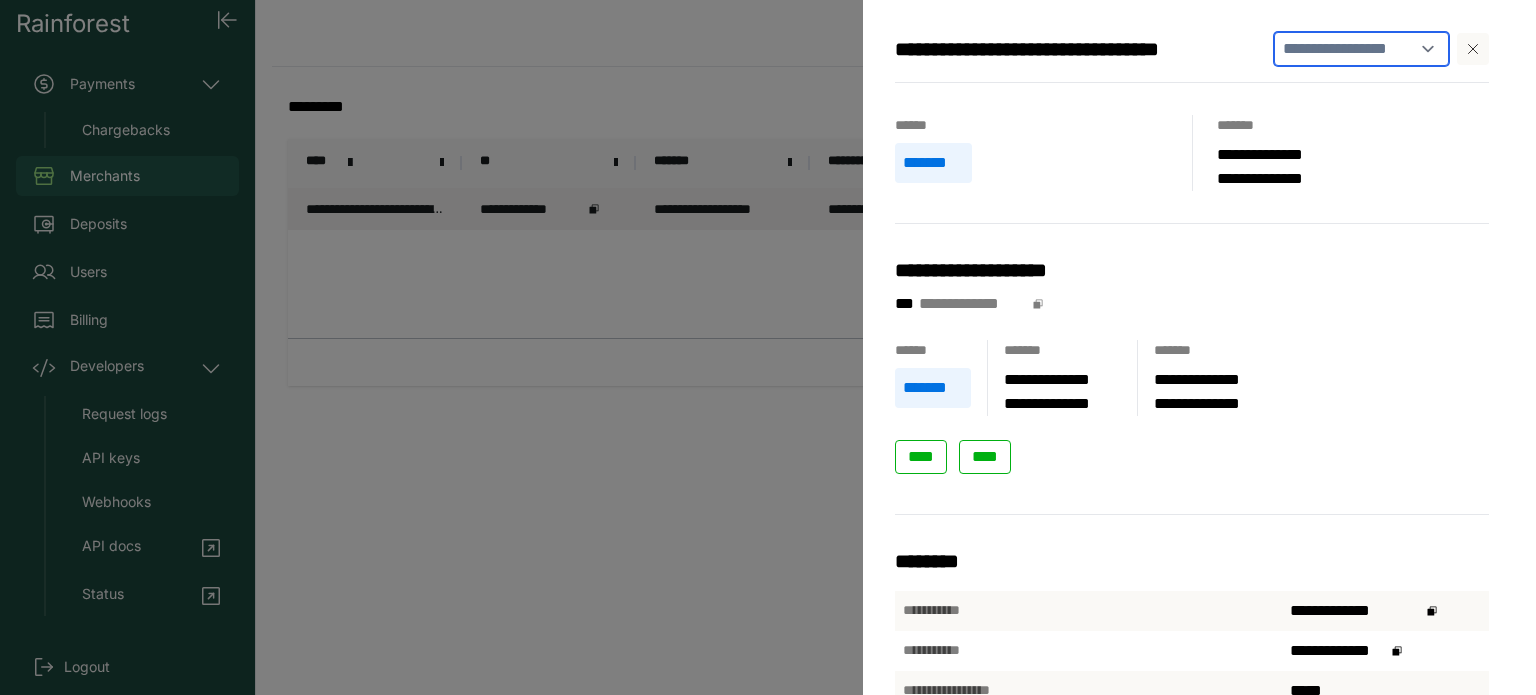 click on "**********" at bounding box center [1361, 49] 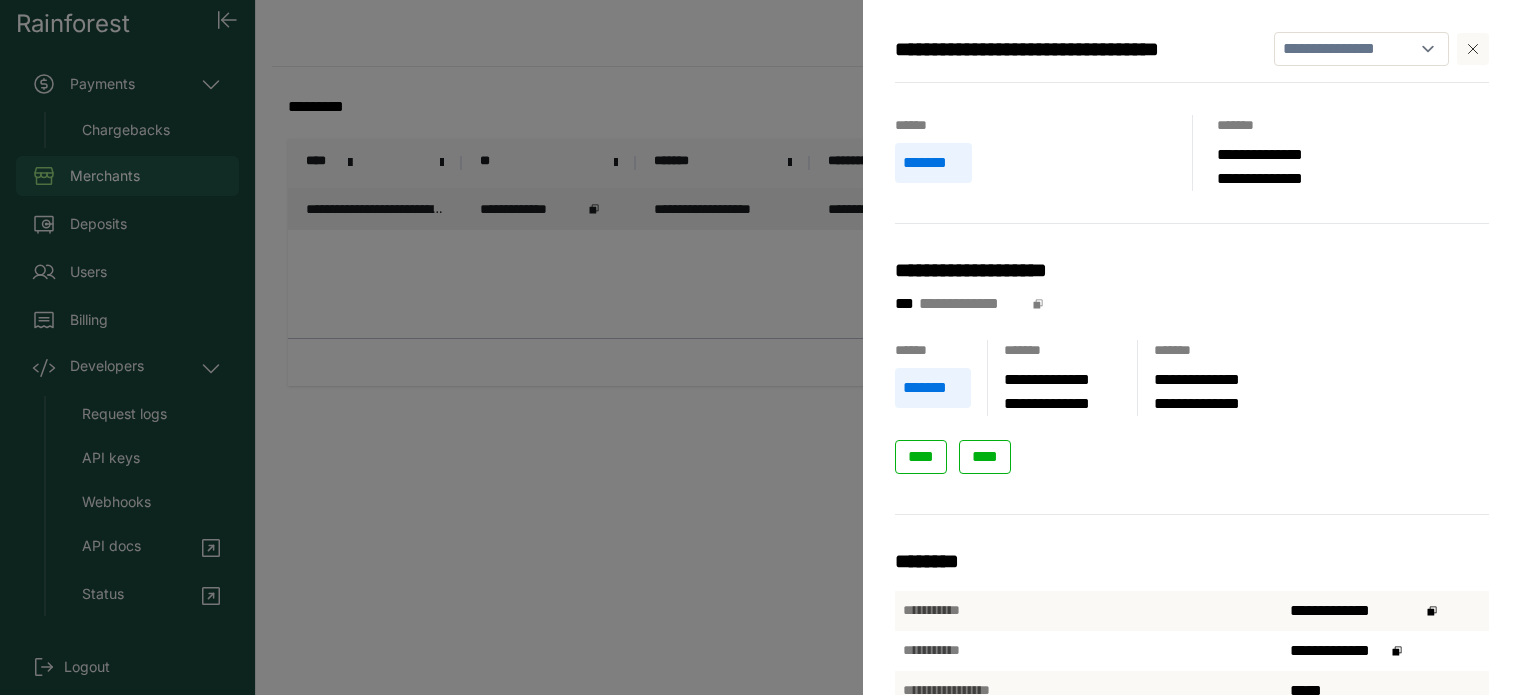 click on "**********" at bounding box center [1361, 49] 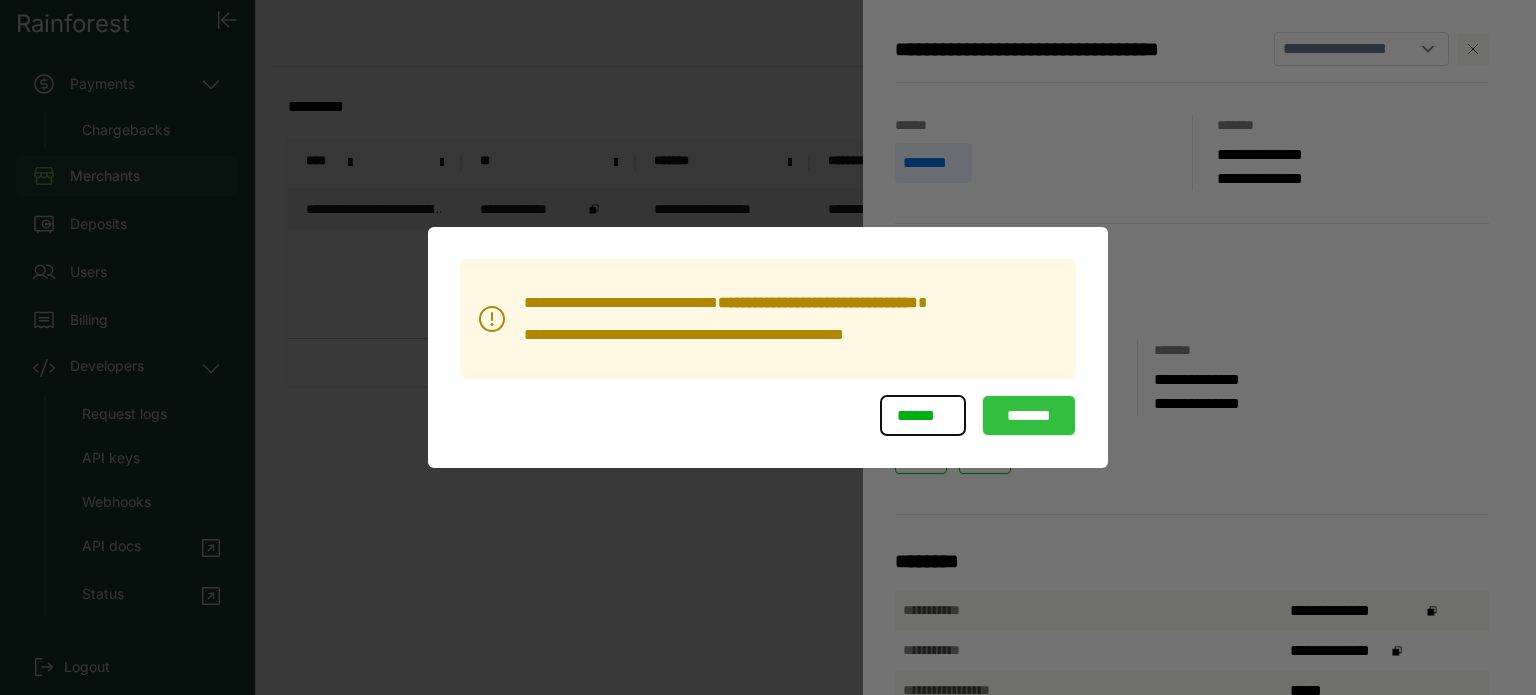 click on "*******" at bounding box center (1029, 416) 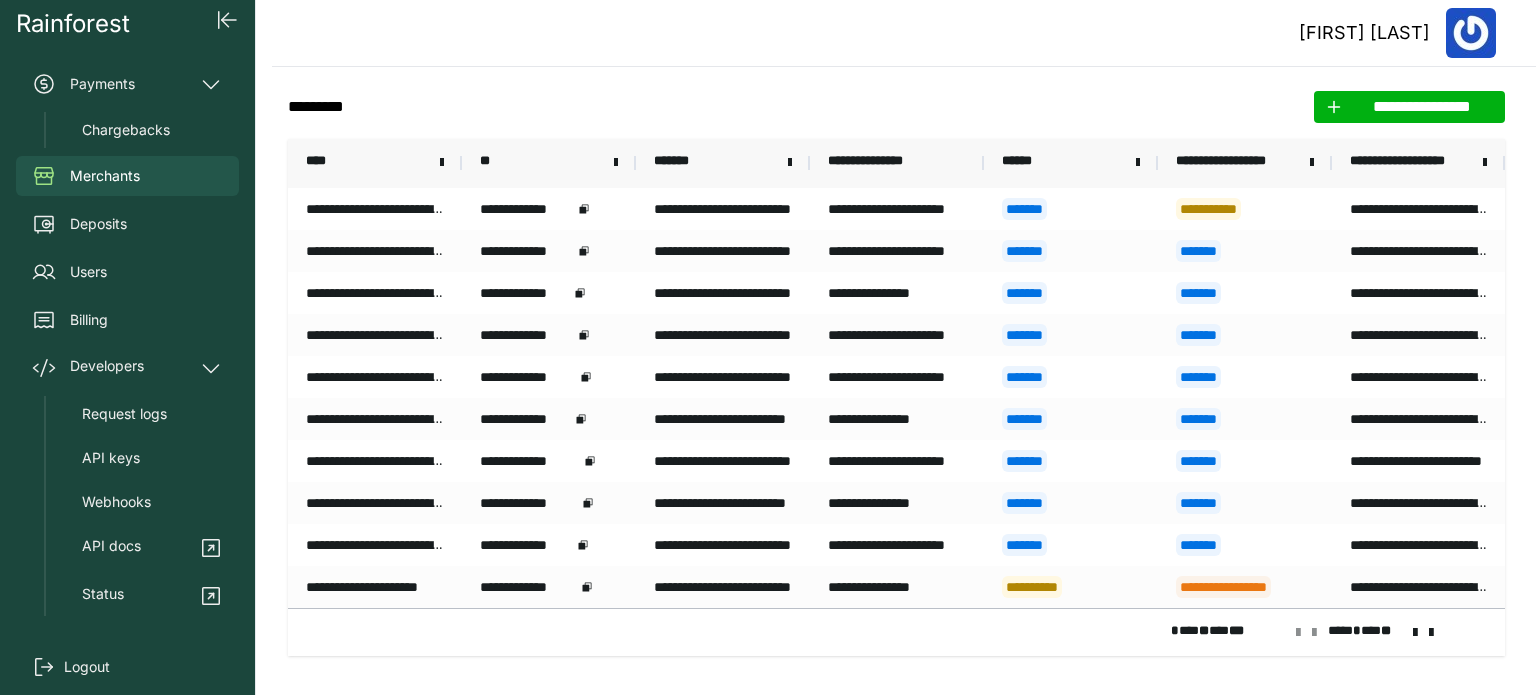 click on "**********" at bounding box center [1410, 163] 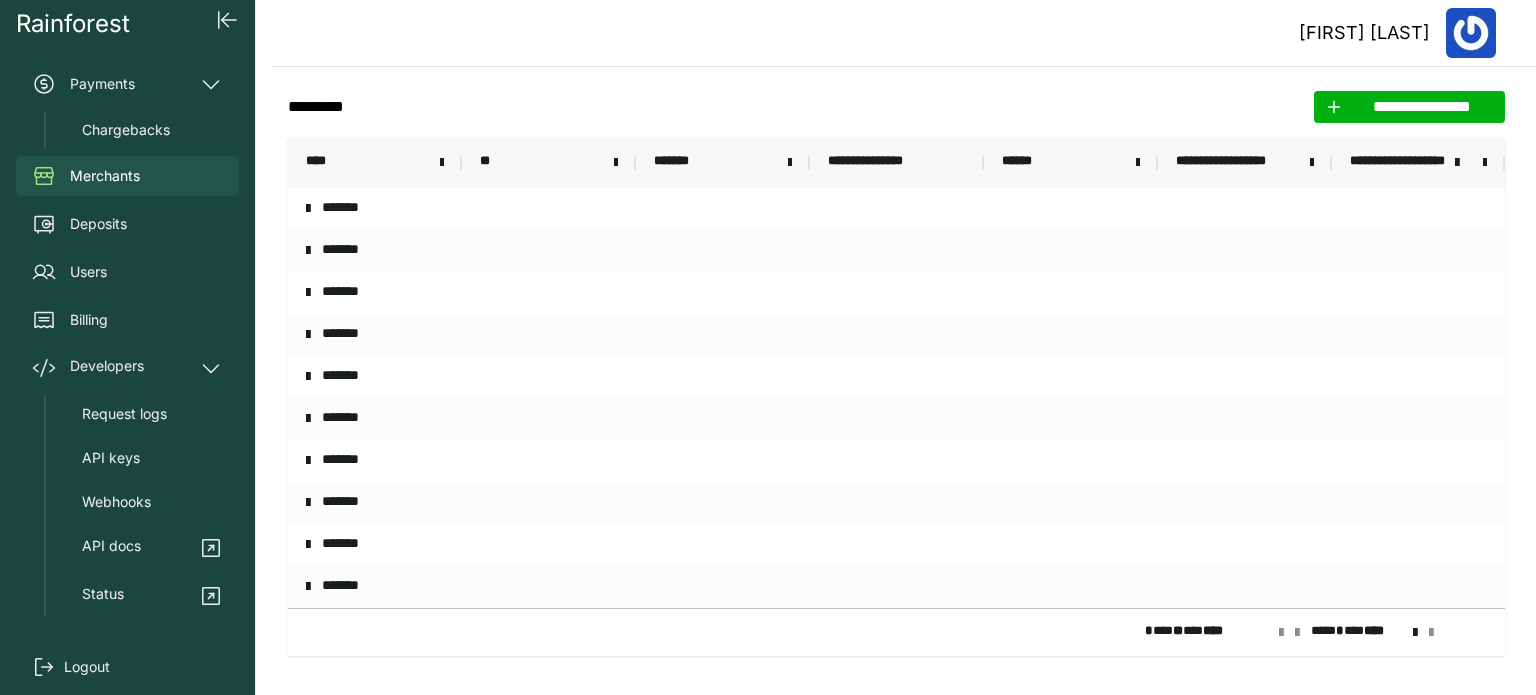 click on "**********" at bounding box center [1399, 163] 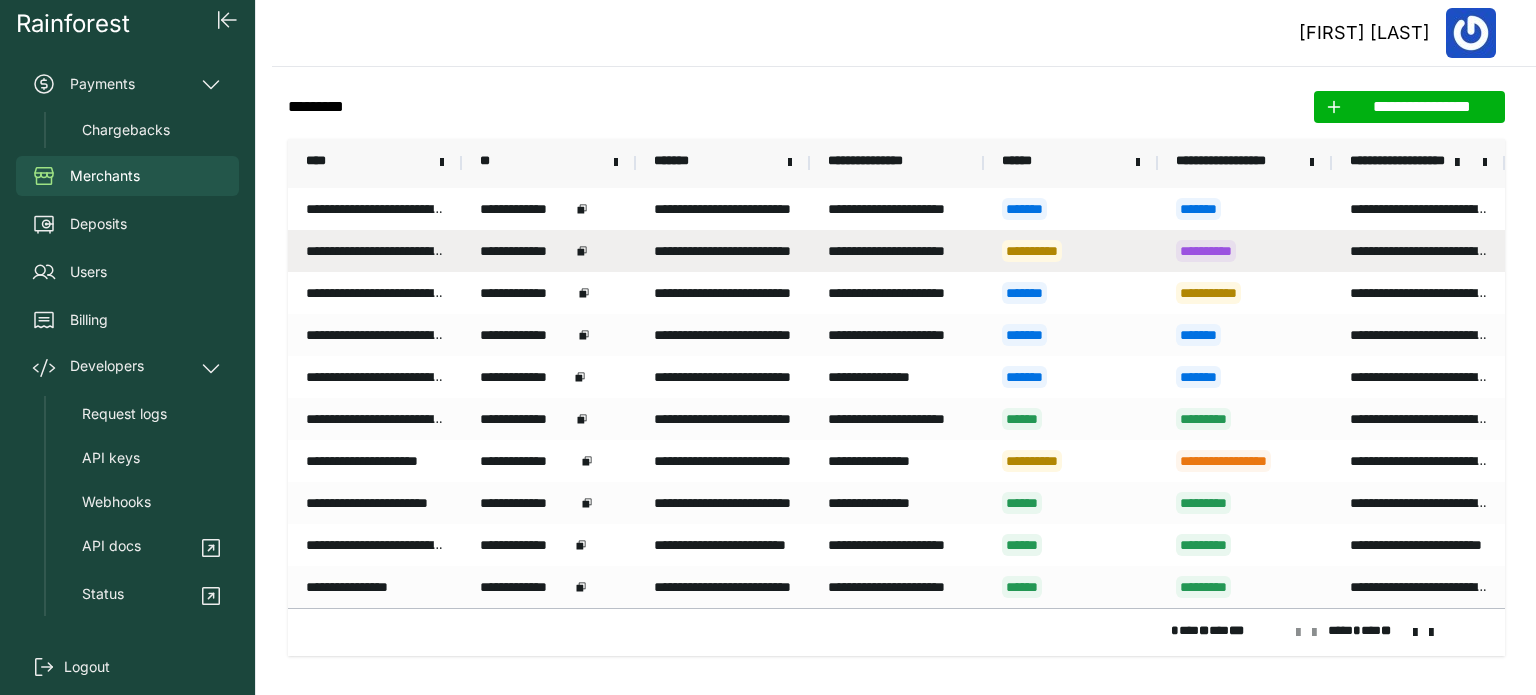 click on "**********" at bounding box center (375, 251) 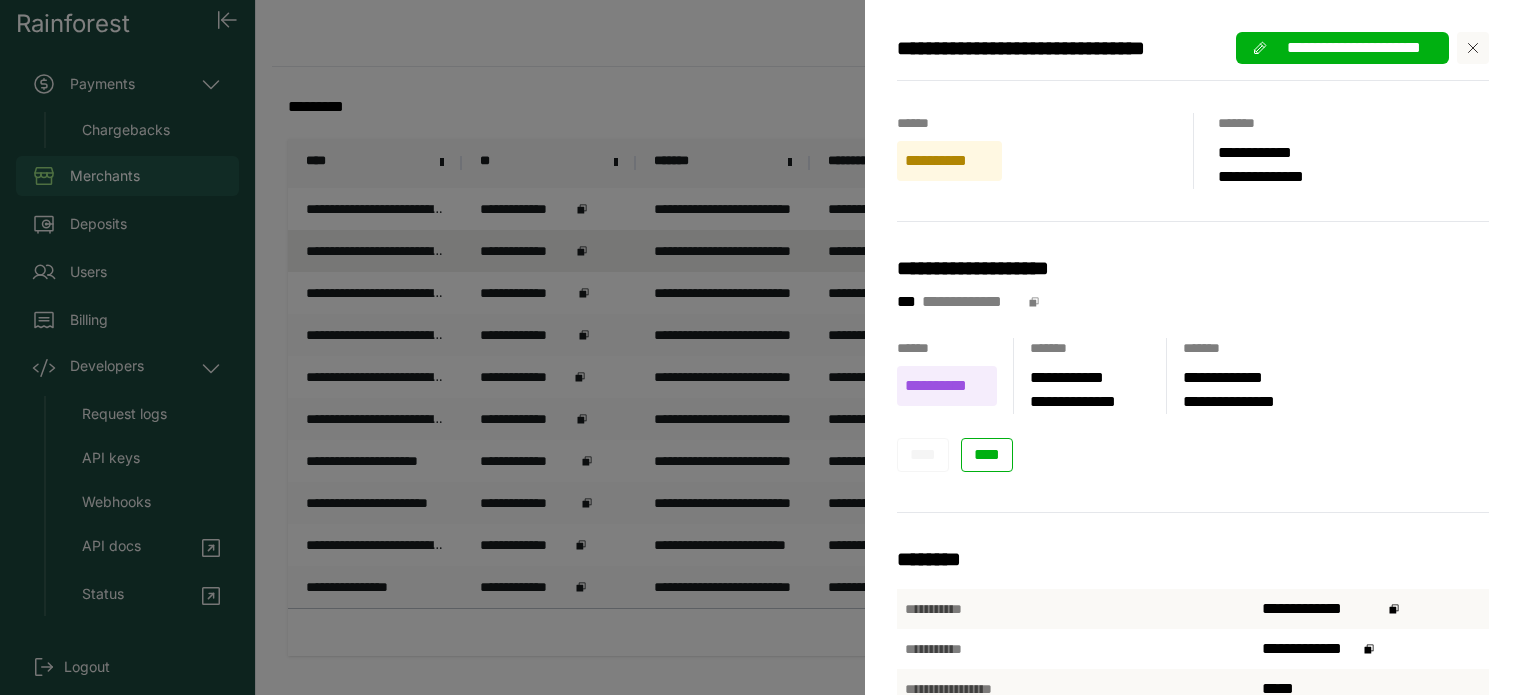 click on "**********" at bounding box center (768, 347) 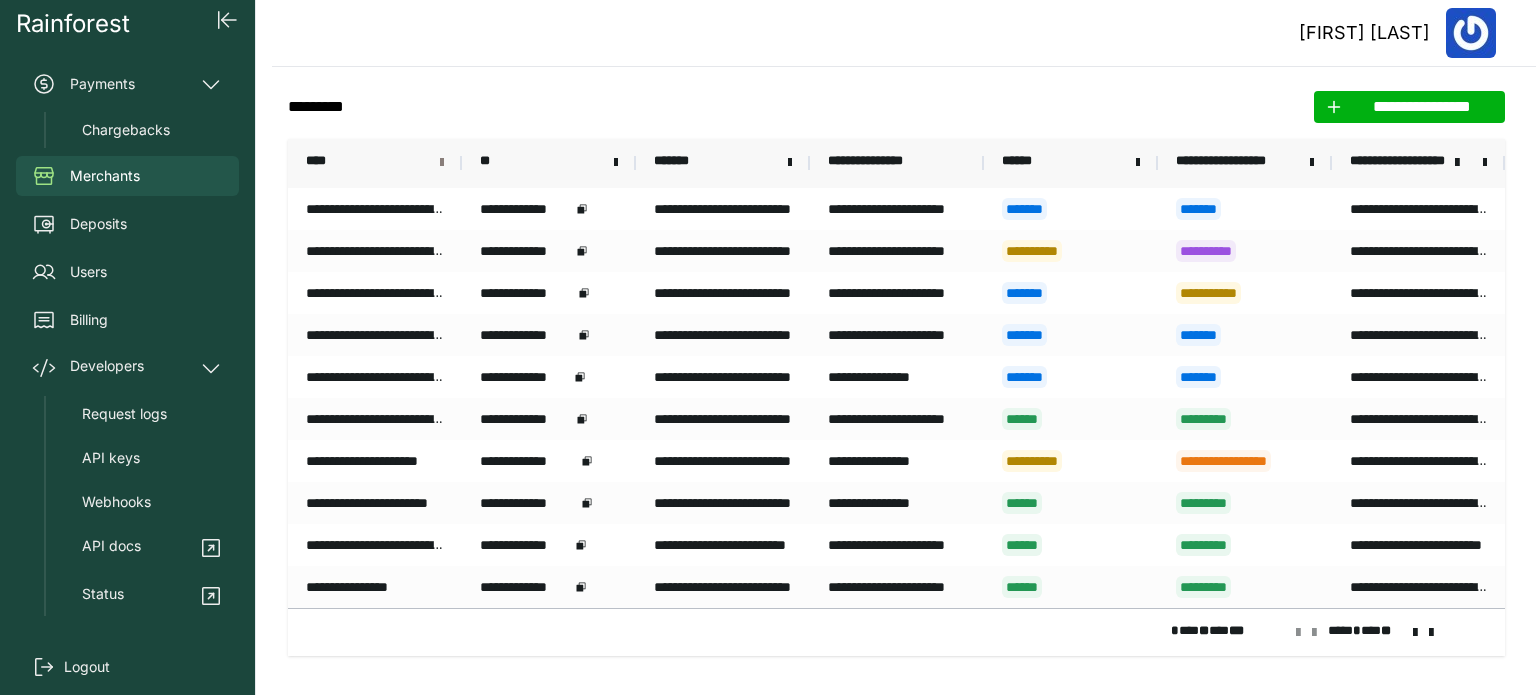 click at bounding box center (442, 163) 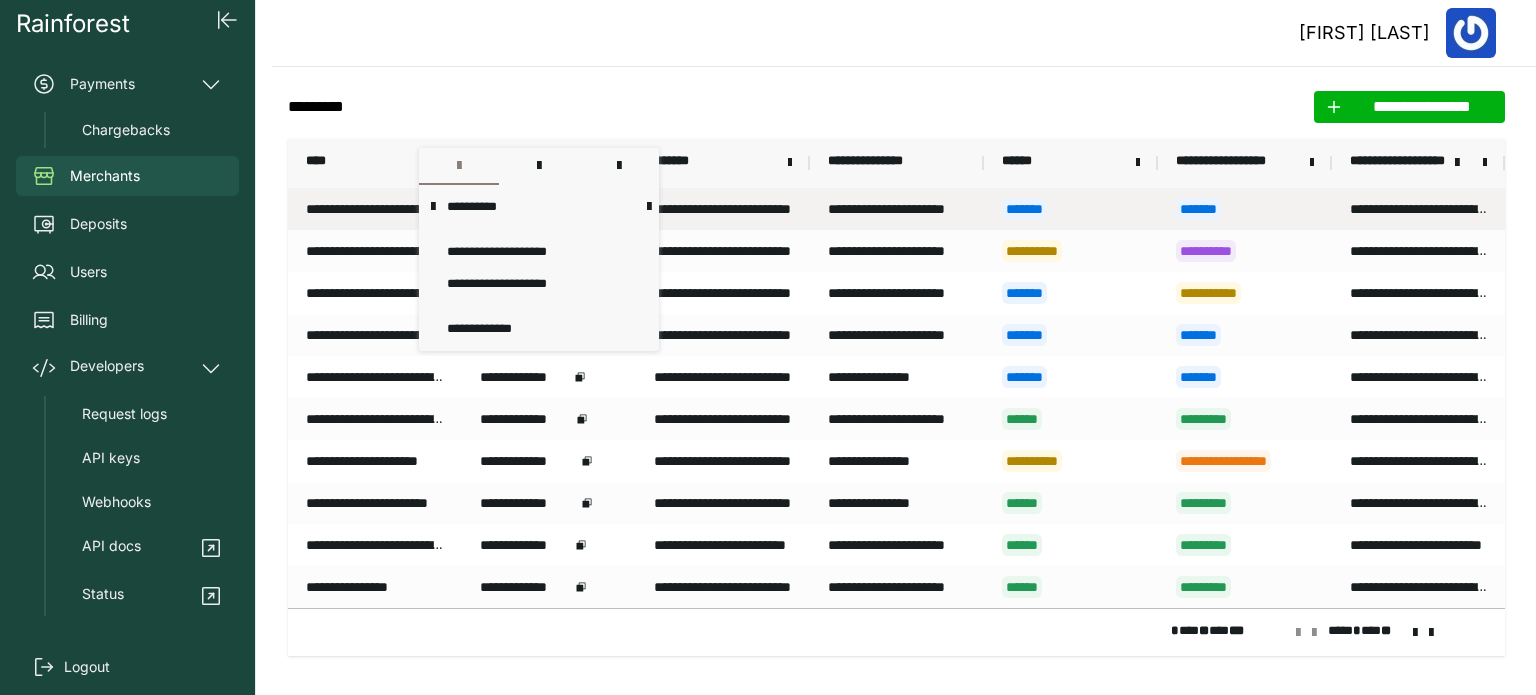 click on "**********" at bounding box center (375, 209) 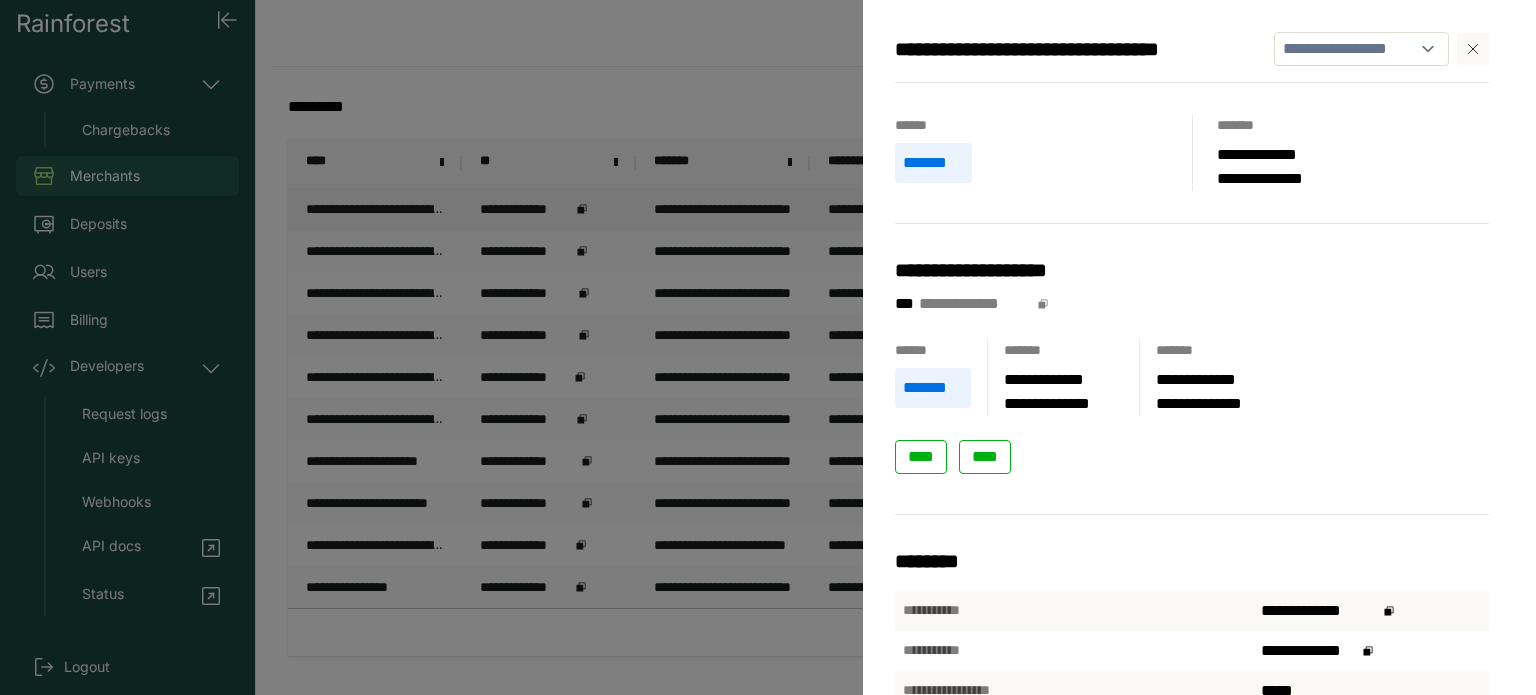click on "**********" at bounding box center [768, 347] 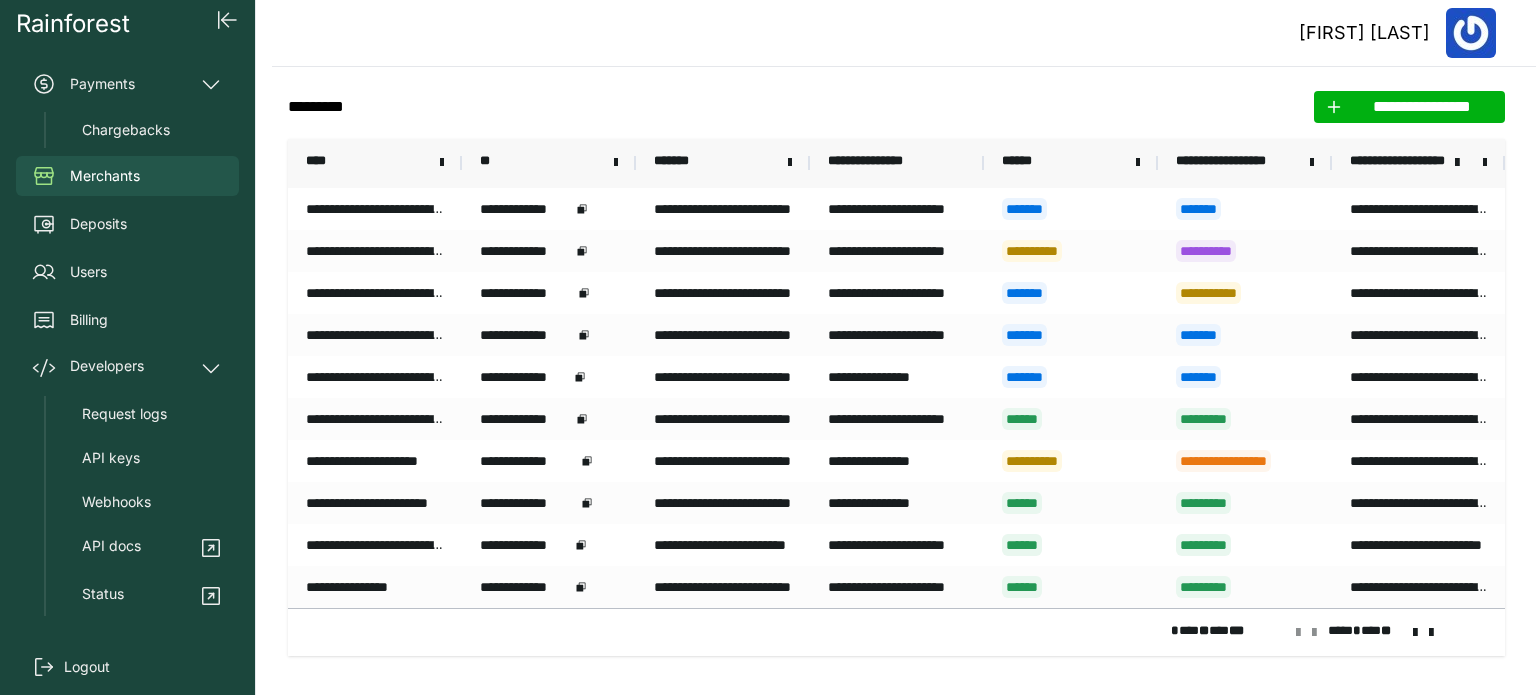click on "****" at bounding box center [375, 163] 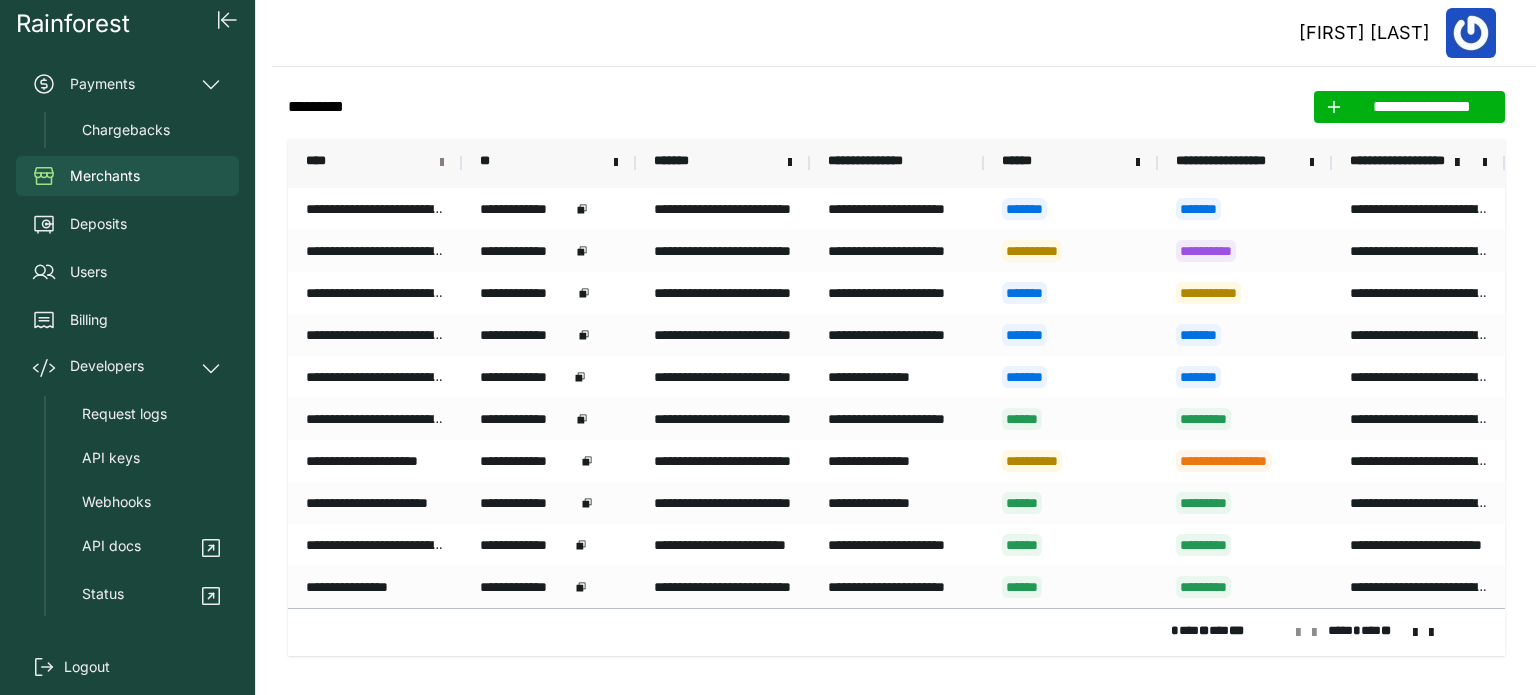 click at bounding box center (442, 163) 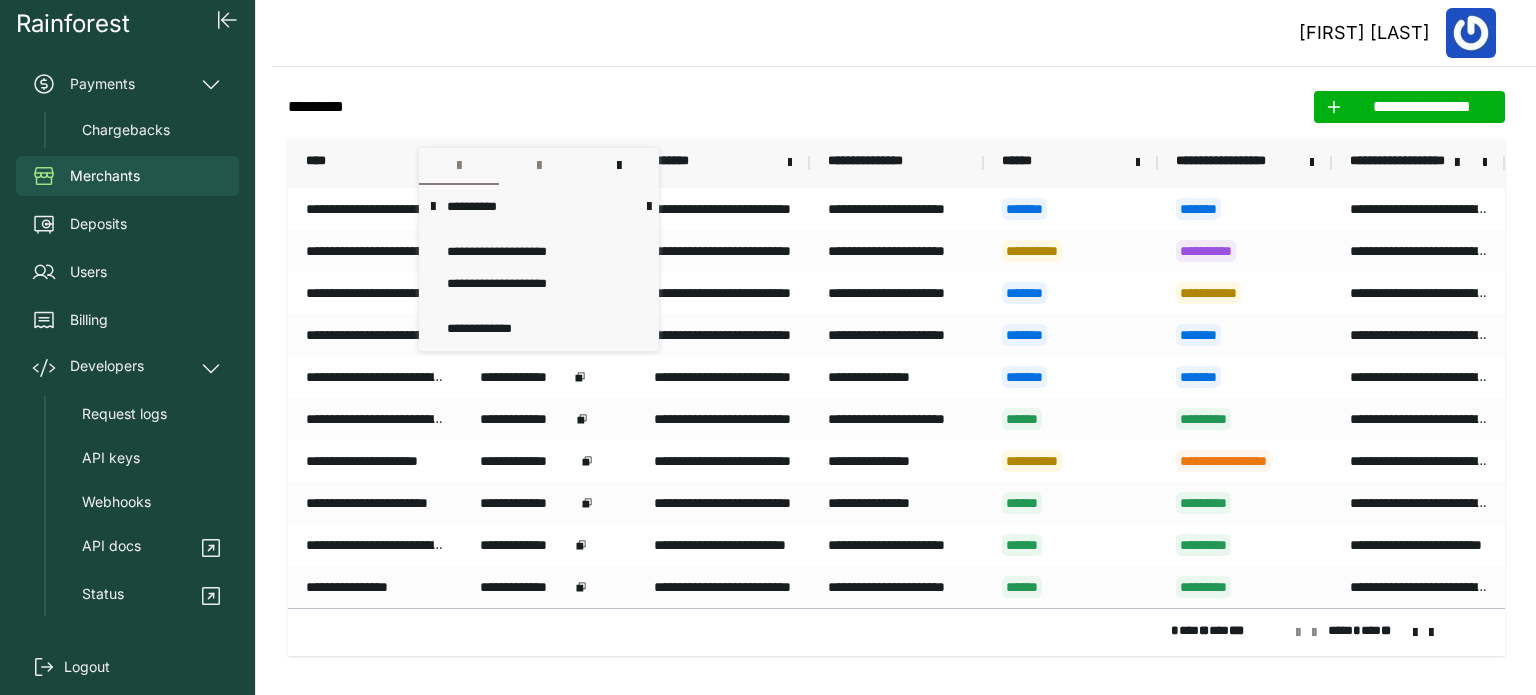 click at bounding box center (539, 167) 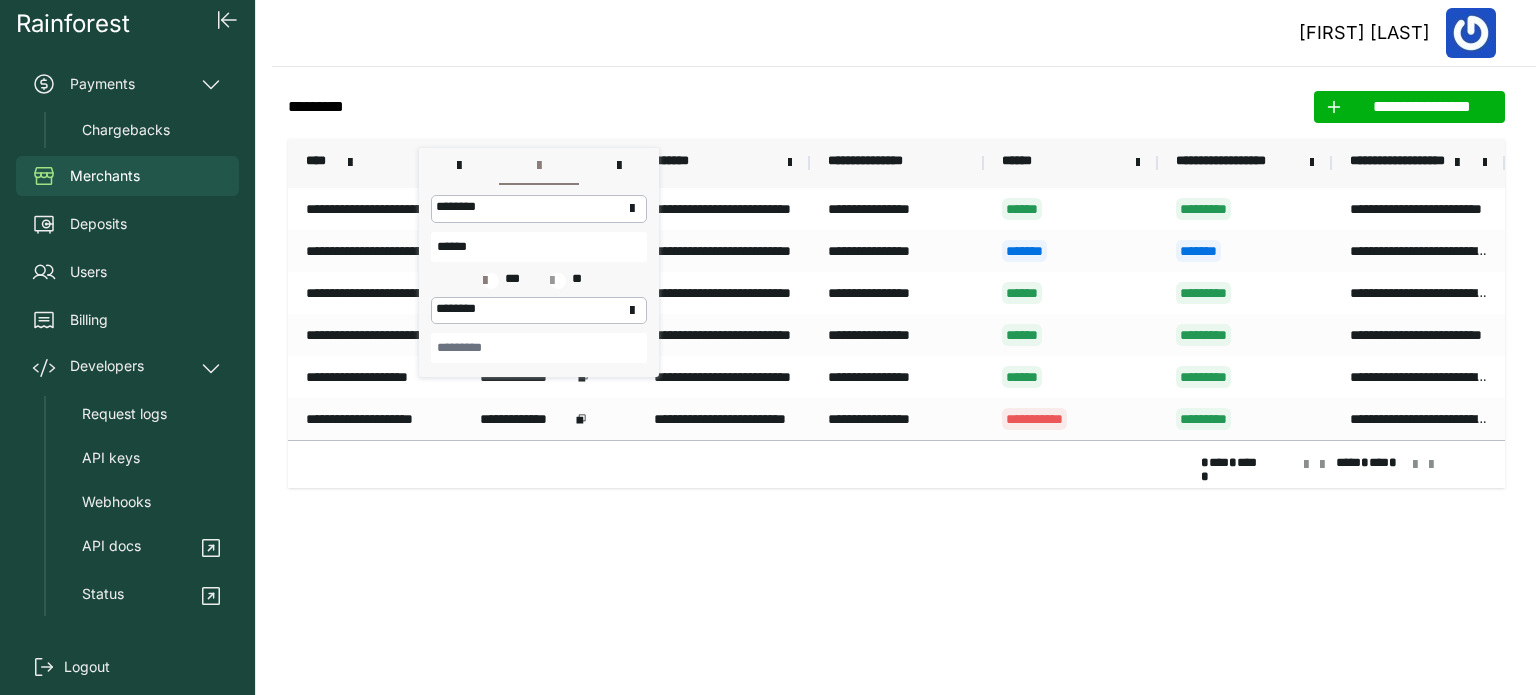 type on "******" 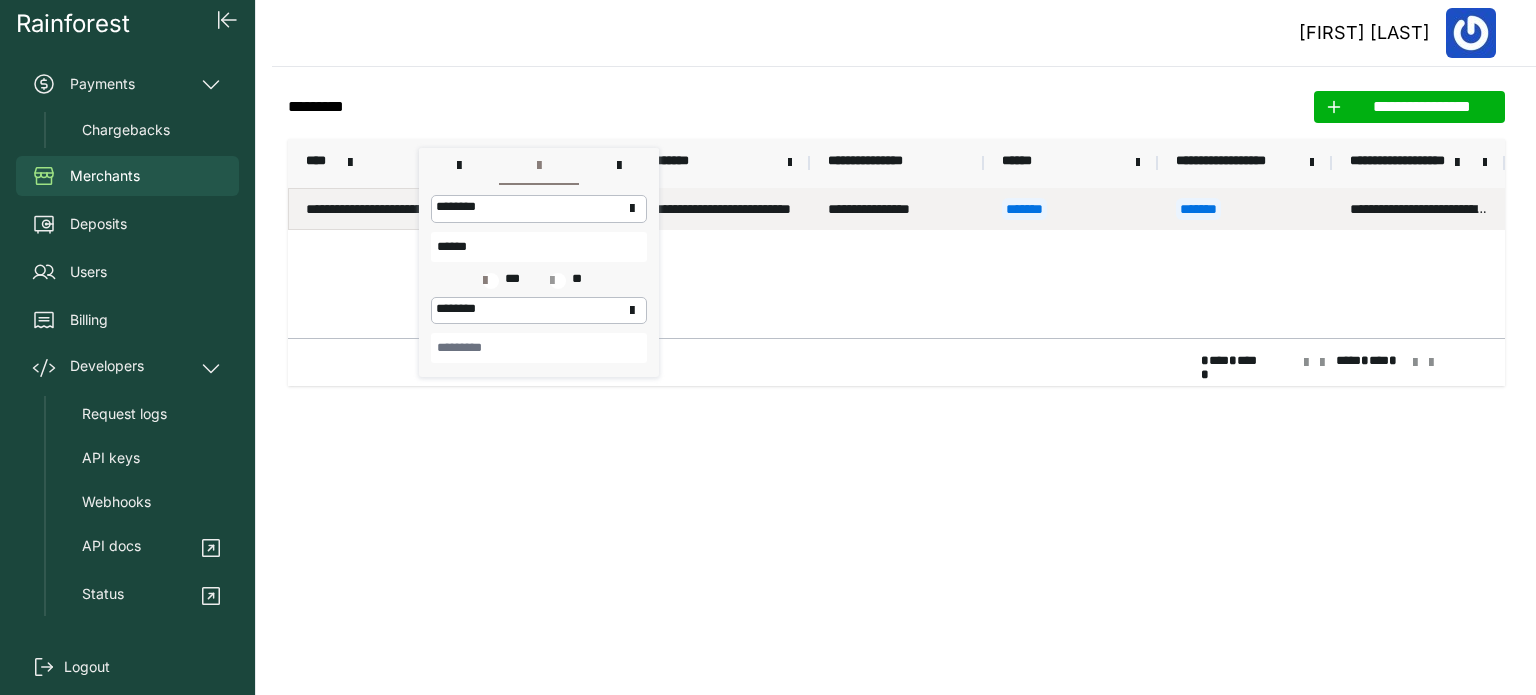 click on "**********" at bounding box center (375, 209) 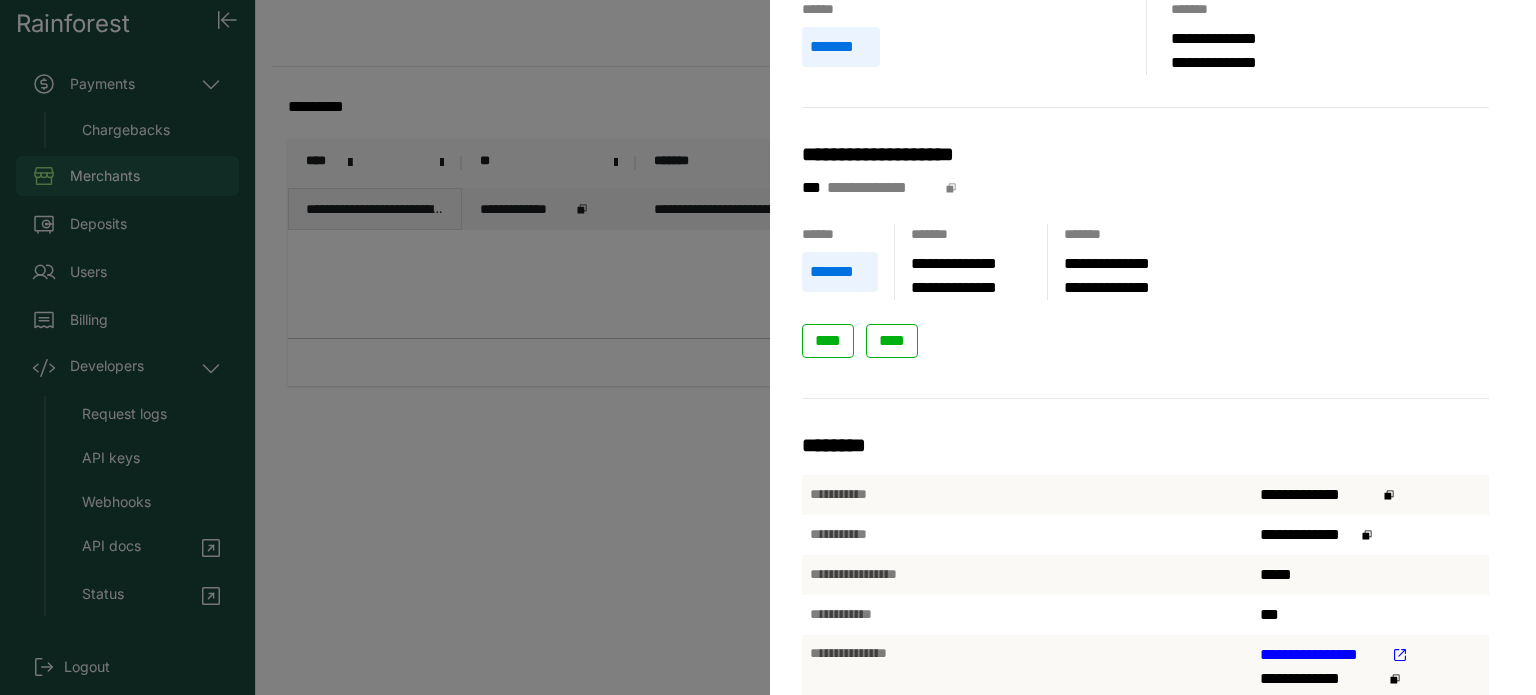 scroll, scrollTop: 200, scrollLeft: 0, axis: vertical 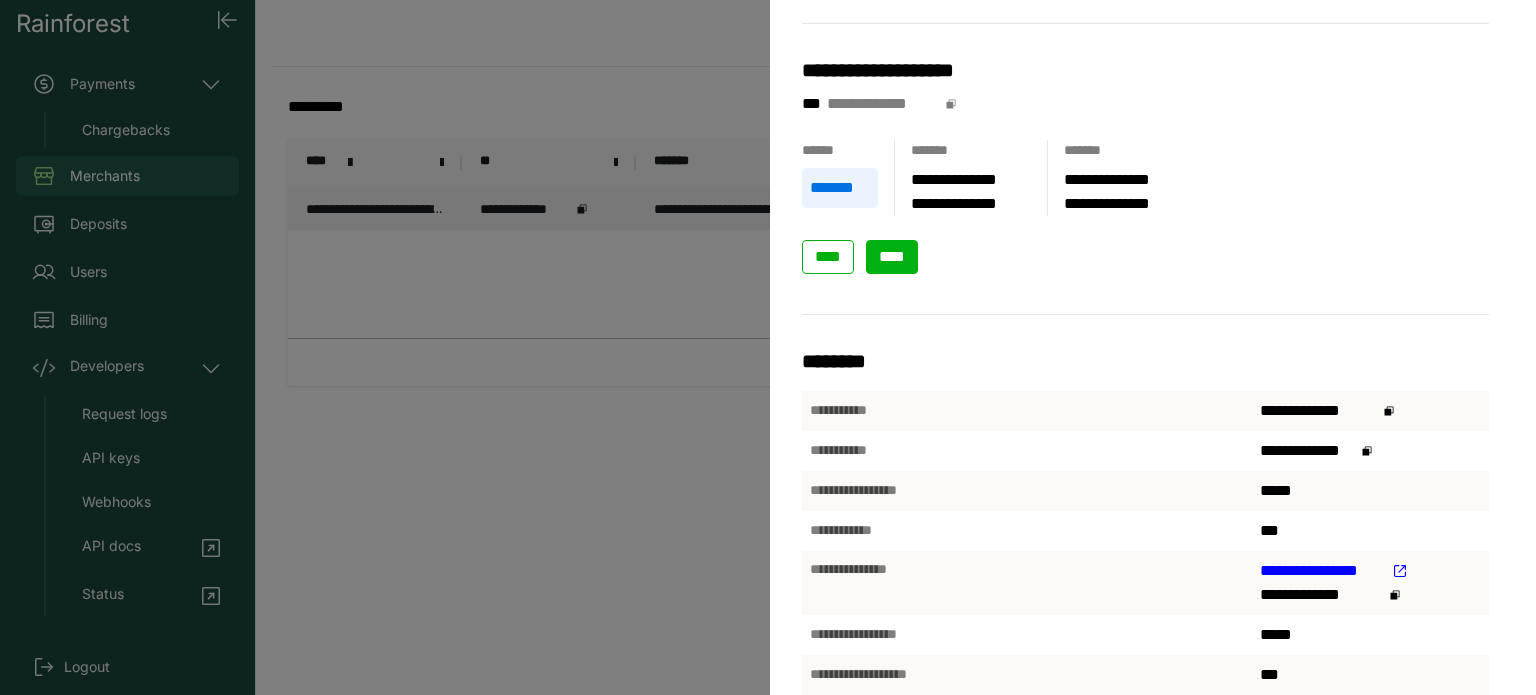 click on "****" at bounding box center [892, 257] 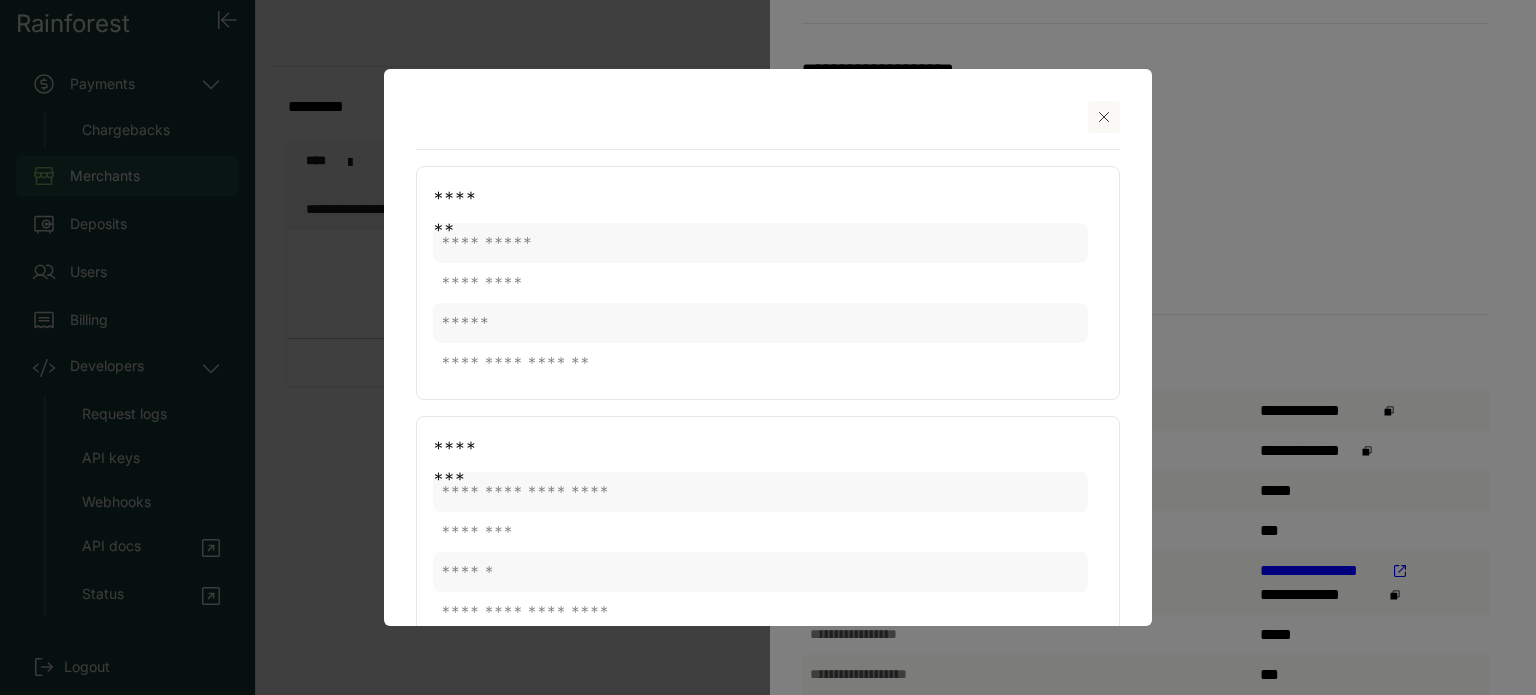click at bounding box center (1104, 117) 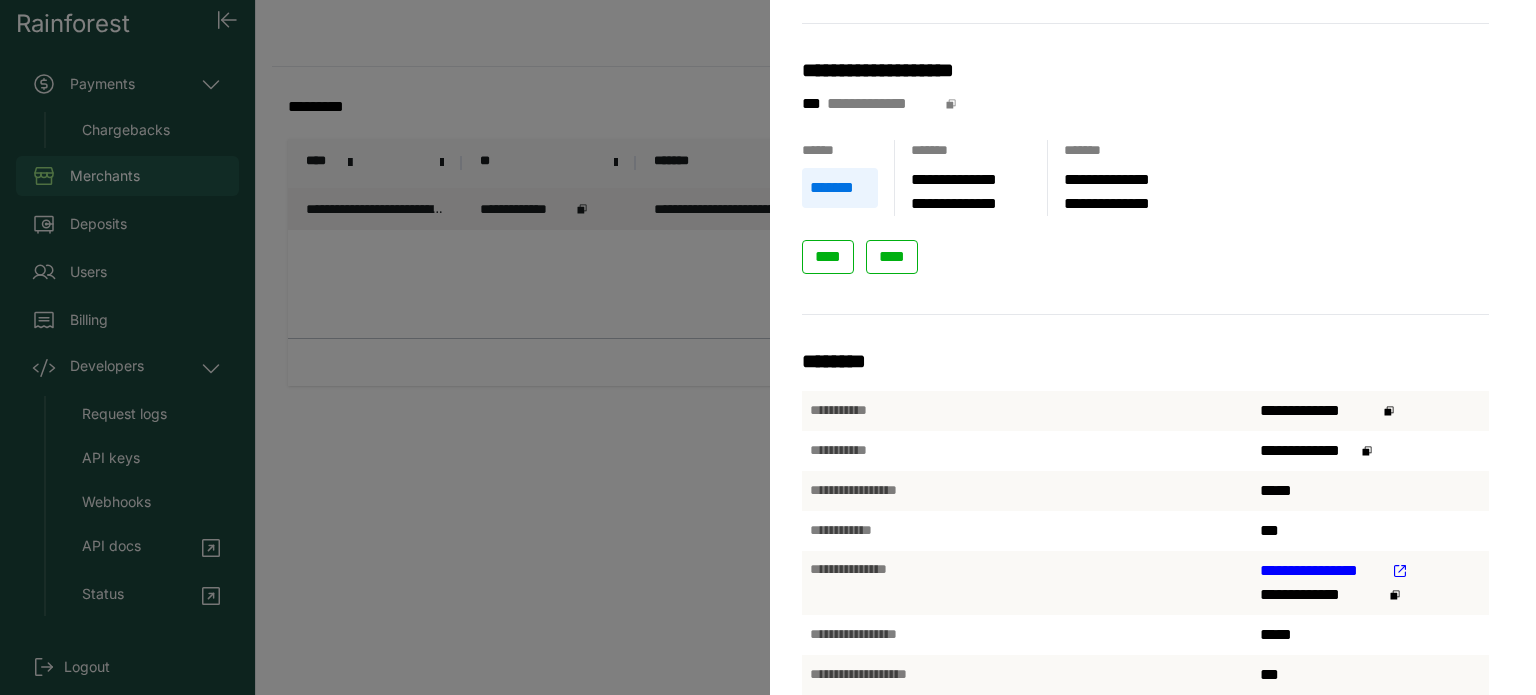 drag, startPoint x: 244, startPoint y: 109, endPoint x: 220, endPoint y: 107, distance: 24.083189 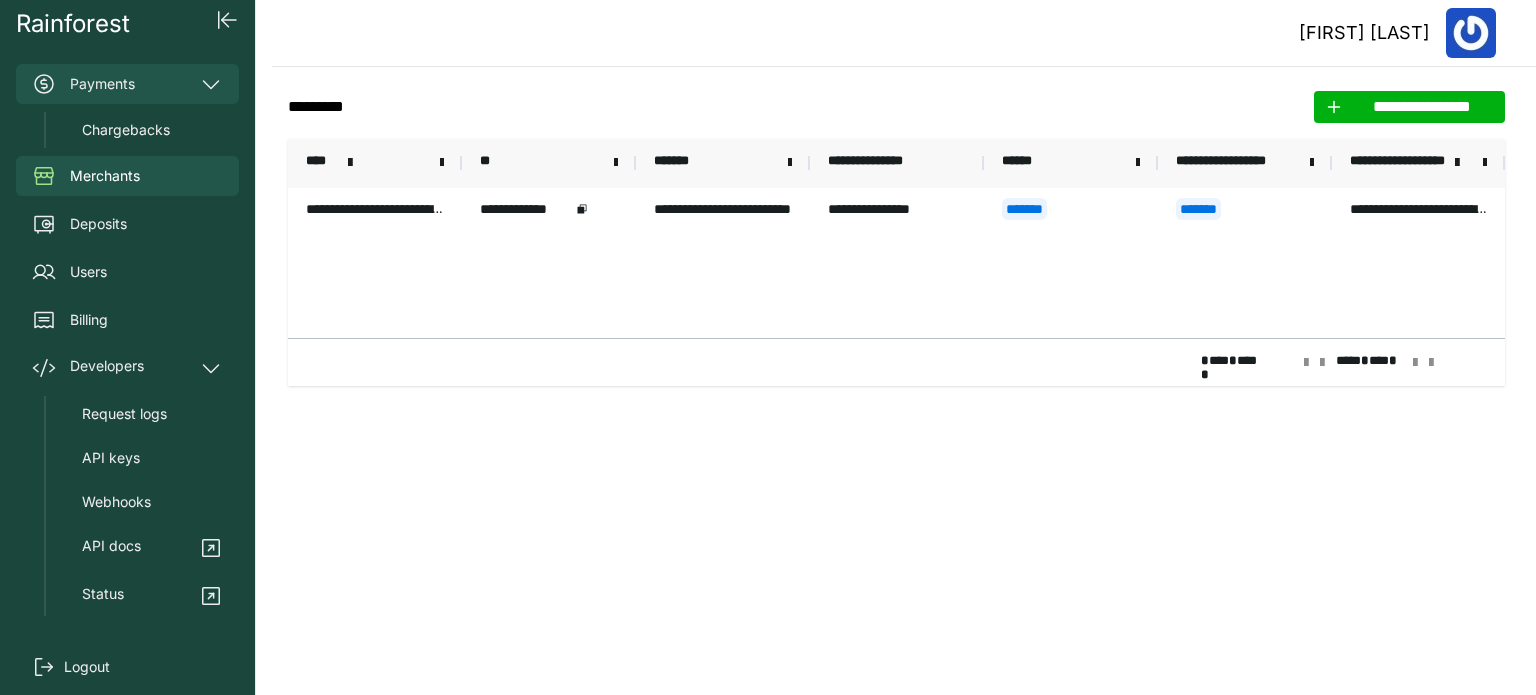click on "Payments" at bounding box center (127, 84) 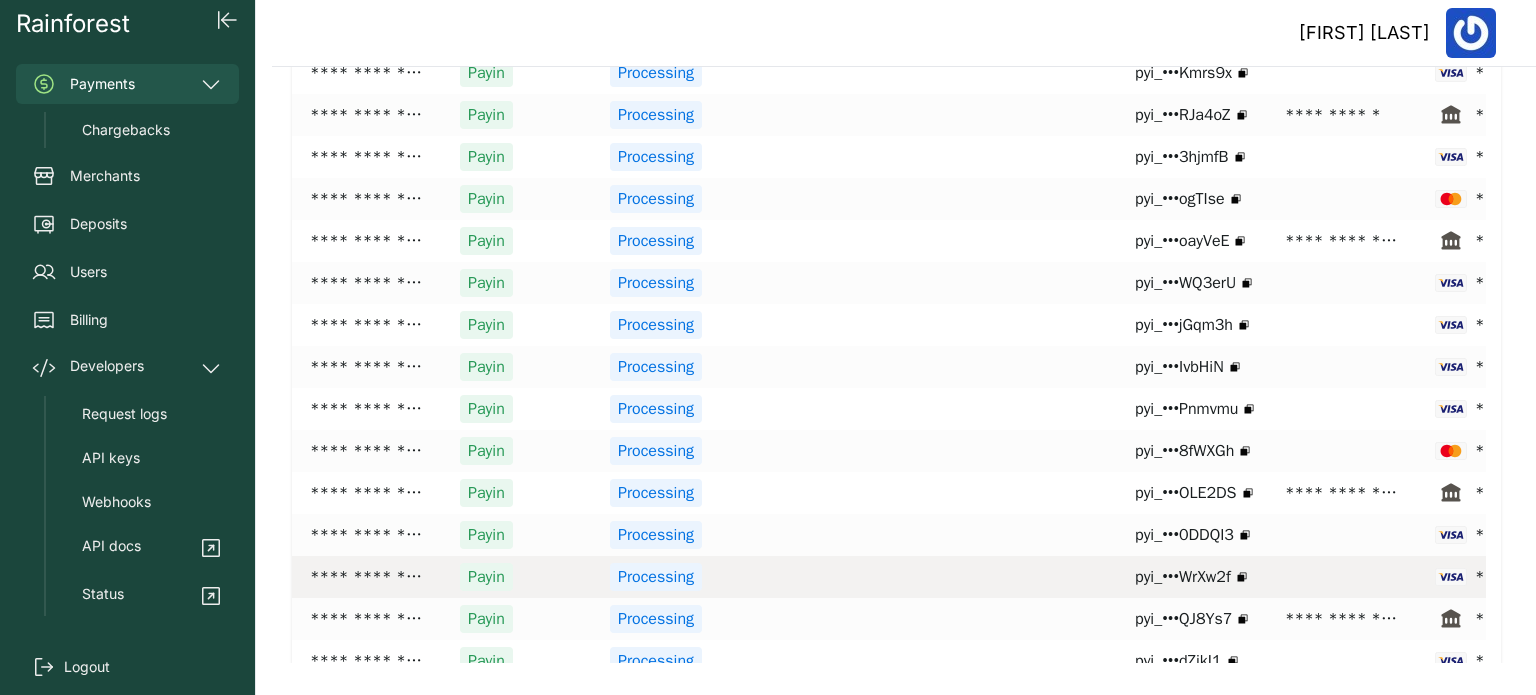 scroll, scrollTop: 221, scrollLeft: 0, axis: vertical 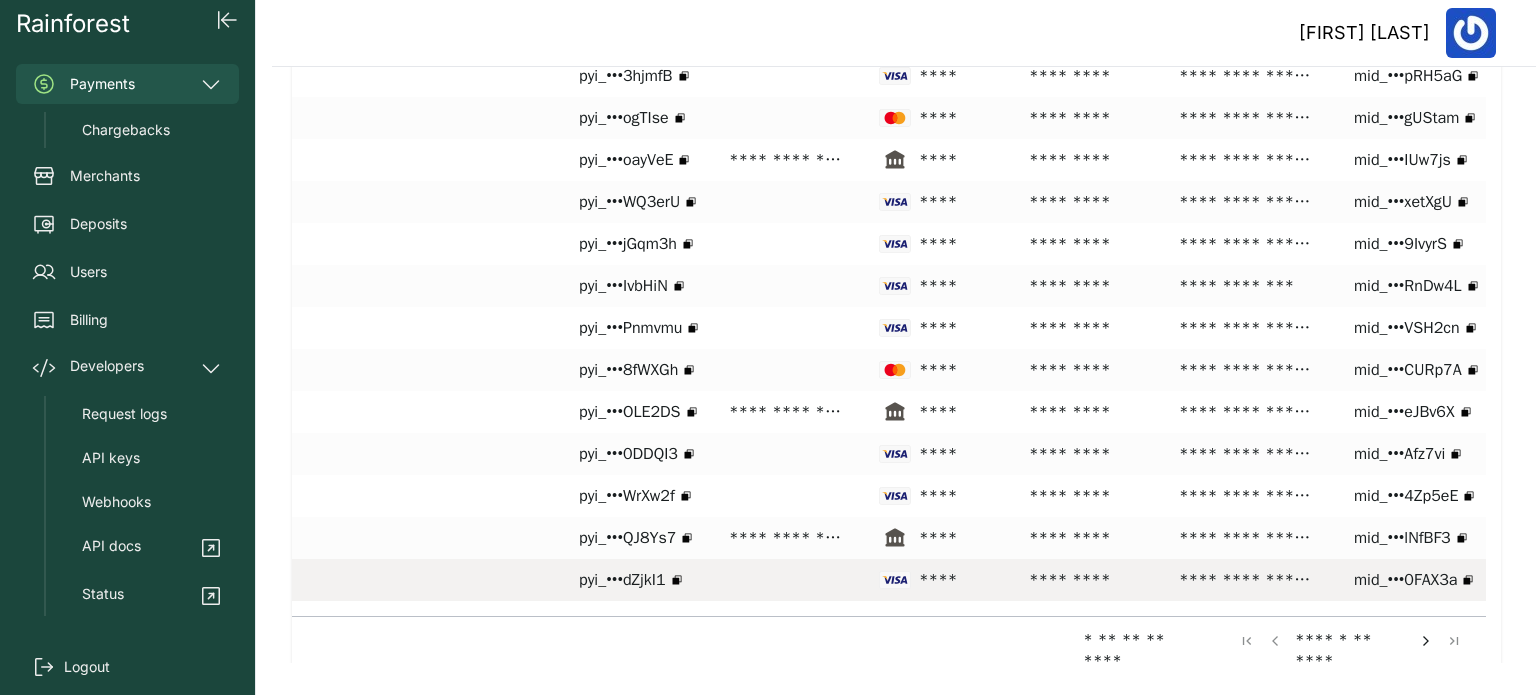 drag, startPoint x: 1070, startPoint y: 615, endPoint x: 1508, endPoint y: 569, distance: 440.4089 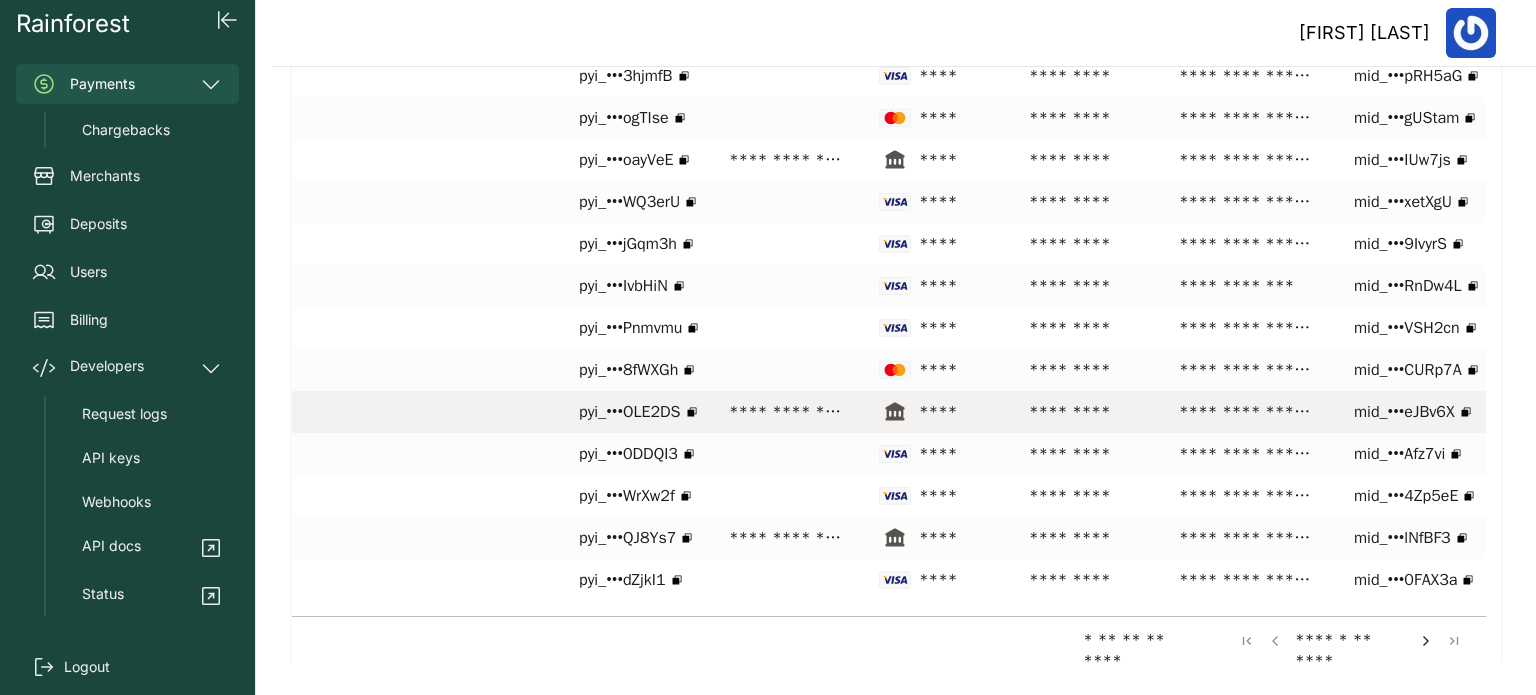 scroll, scrollTop: 0, scrollLeft: 0, axis: both 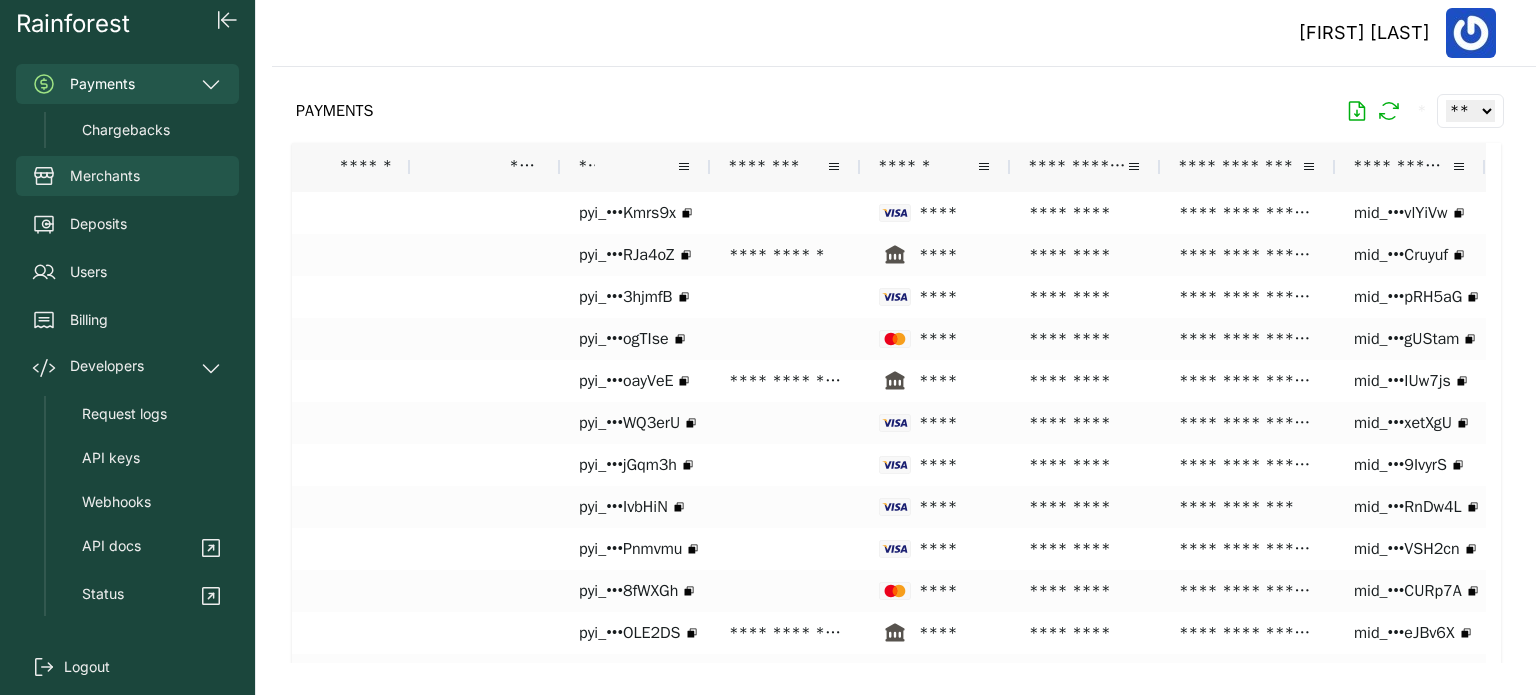 click on "Merchants" at bounding box center (105, 176) 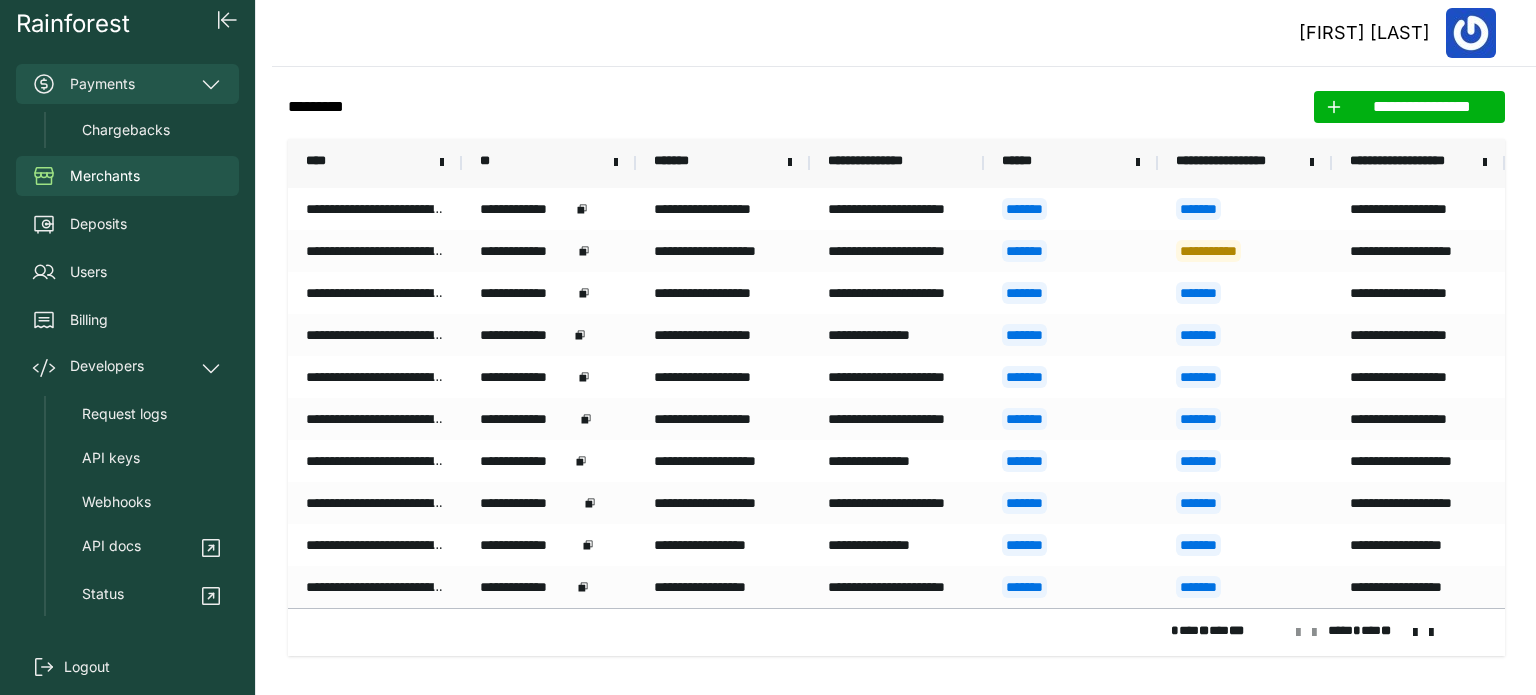 click on "Payments" at bounding box center (127, 84) 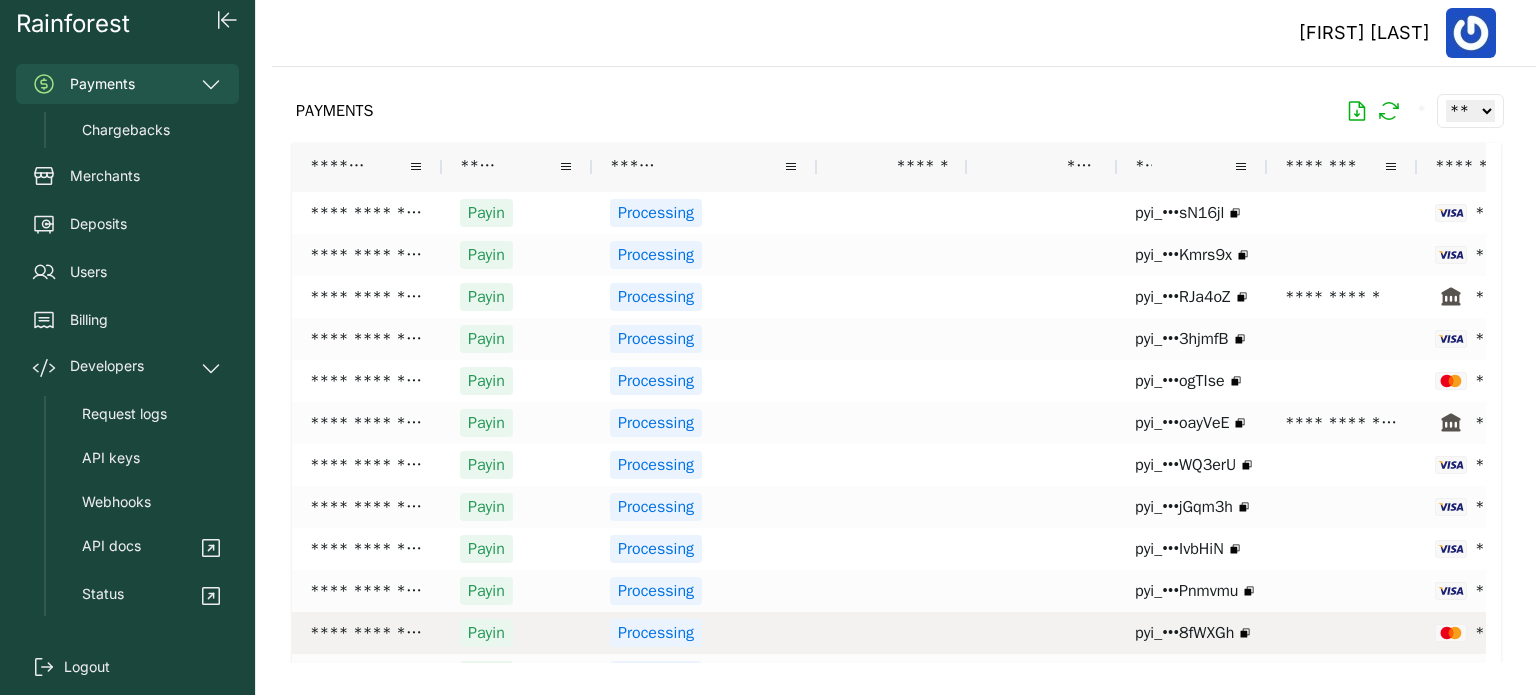scroll, scrollTop: 200, scrollLeft: 0, axis: vertical 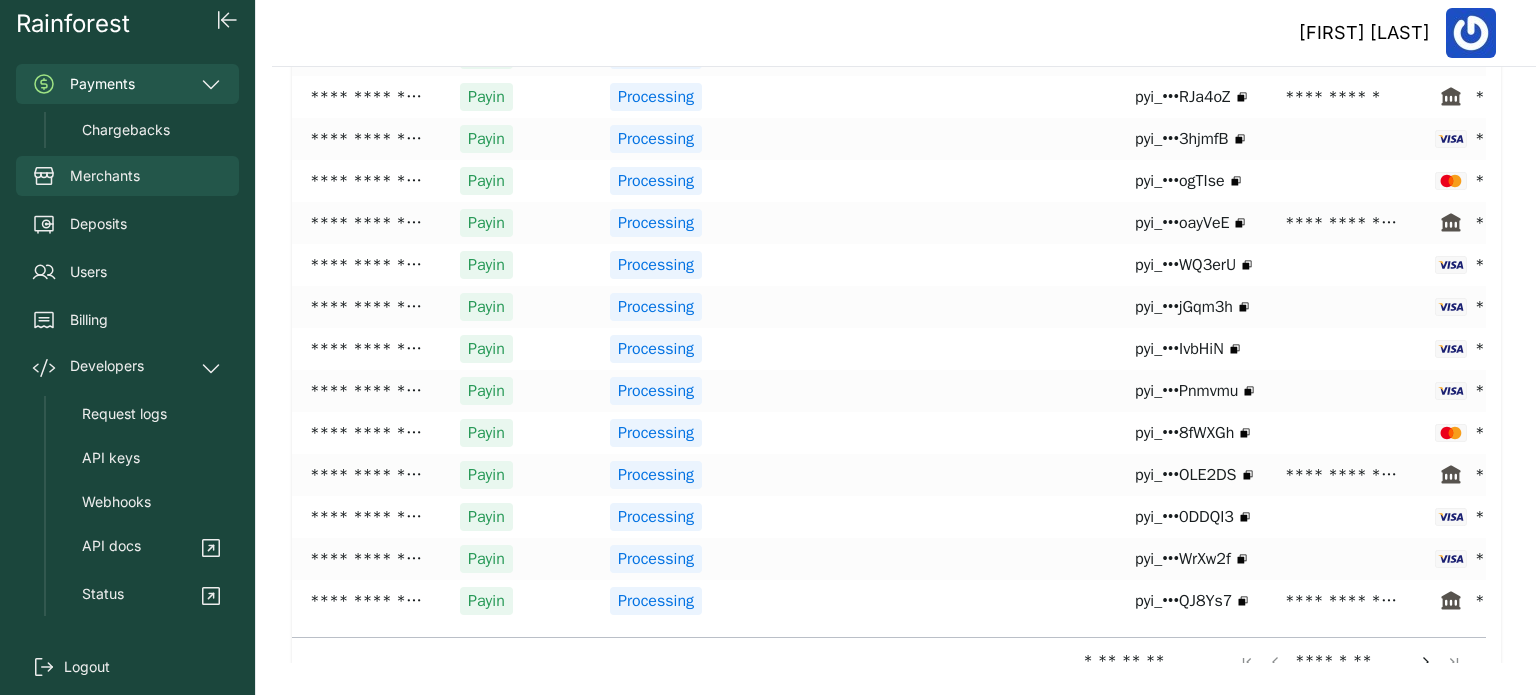 click on "Merchants" at bounding box center (127, 176) 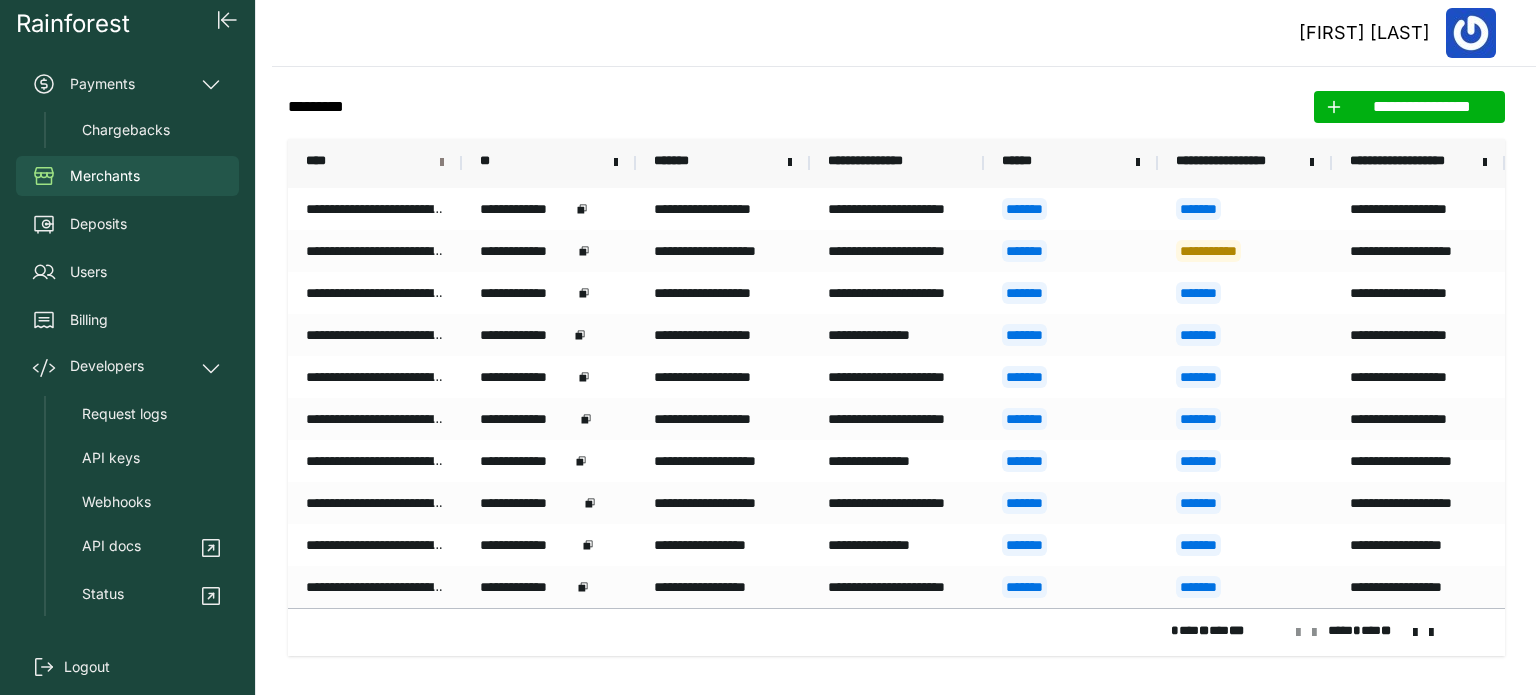 click at bounding box center [442, 163] 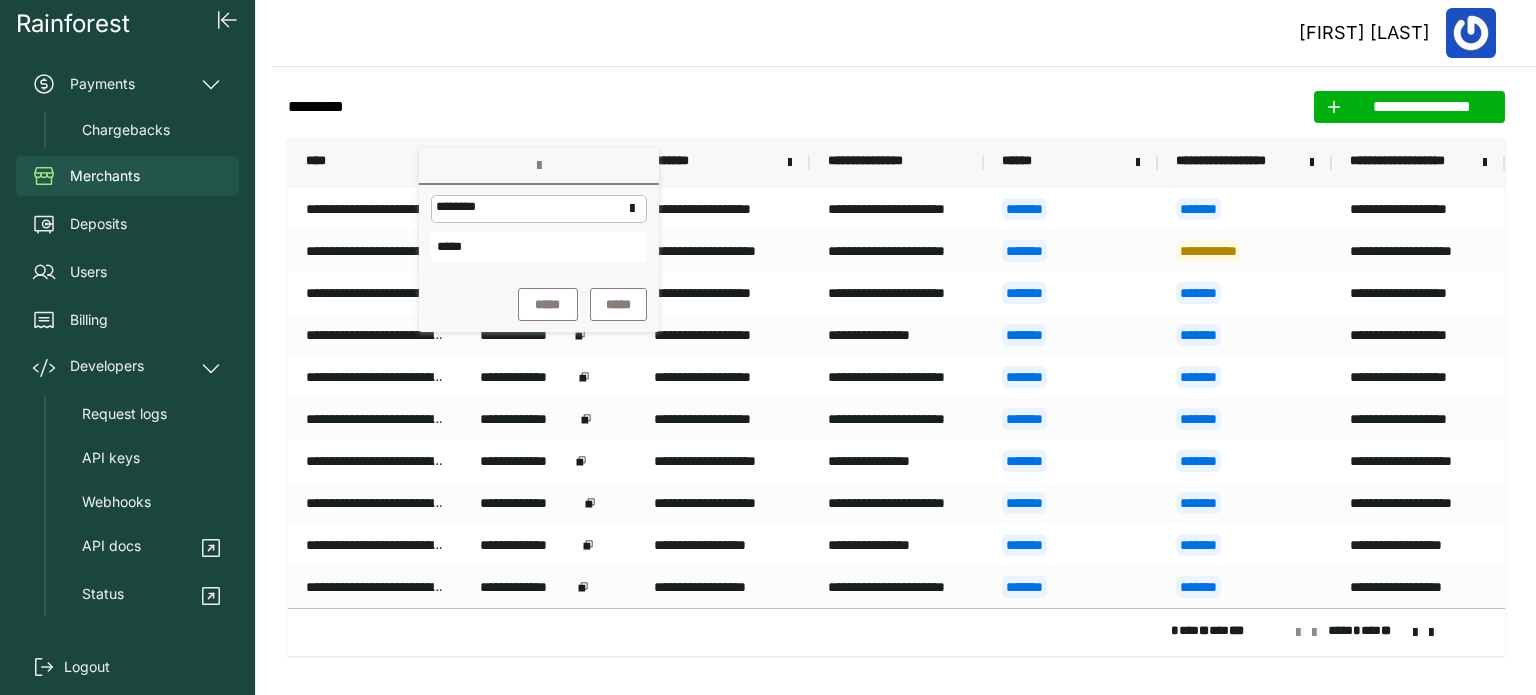 type on "*****" 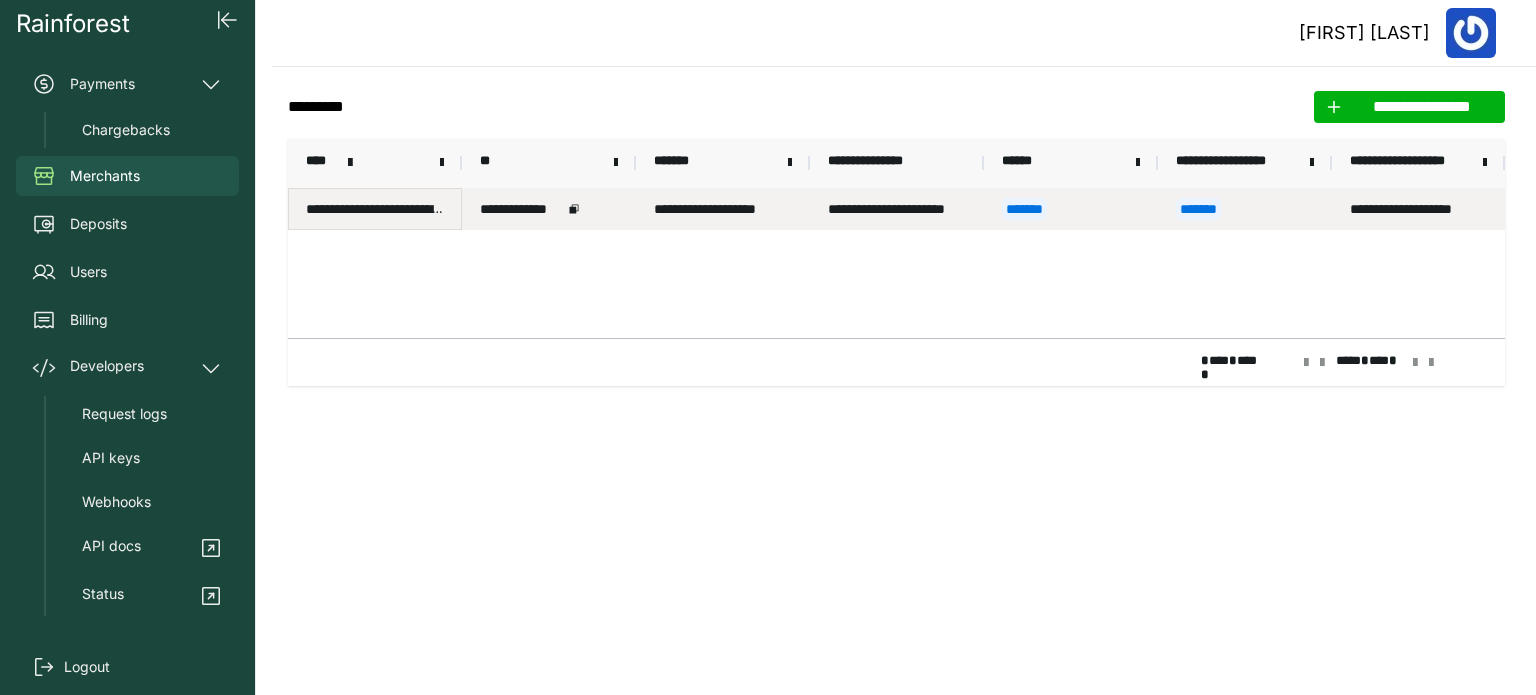 click on "**********" at bounding box center [375, 209] 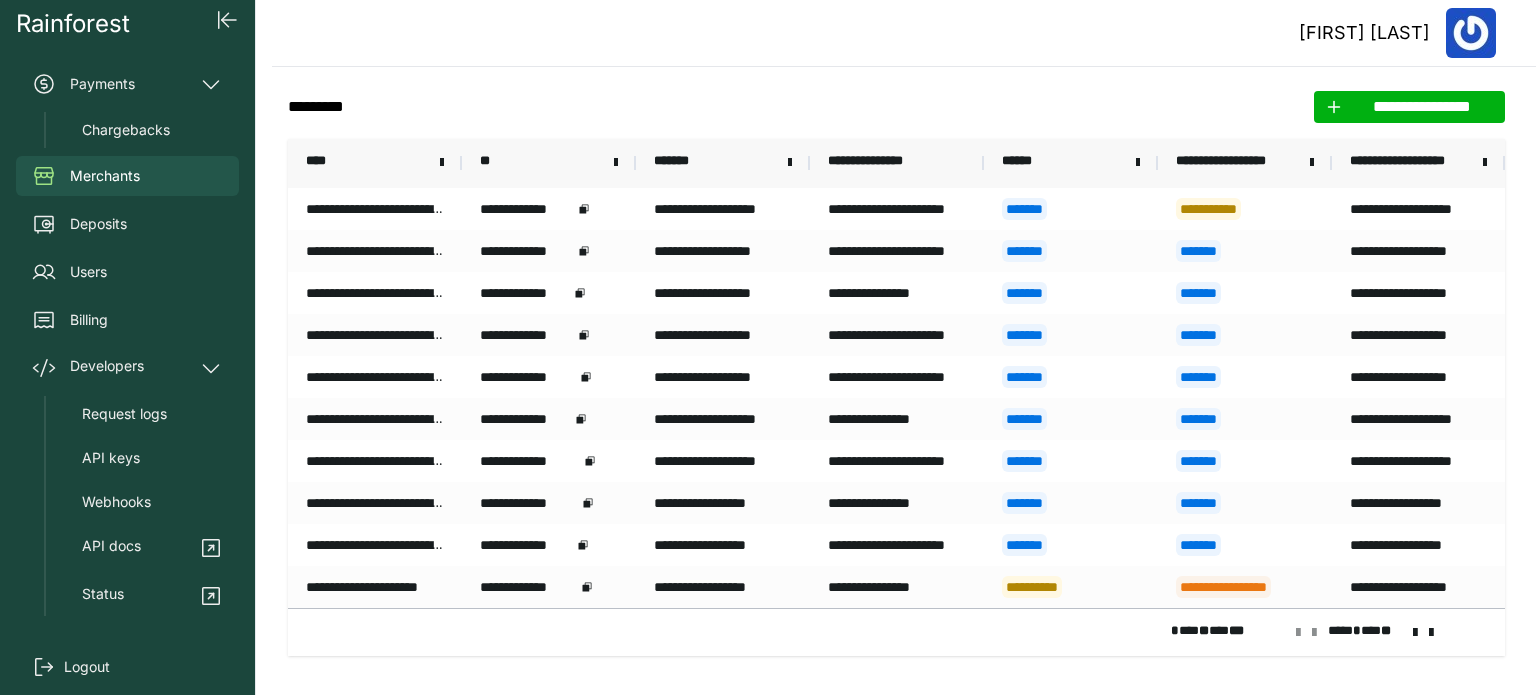 scroll, scrollTop: 0, scrollLeft: 0, axis: both 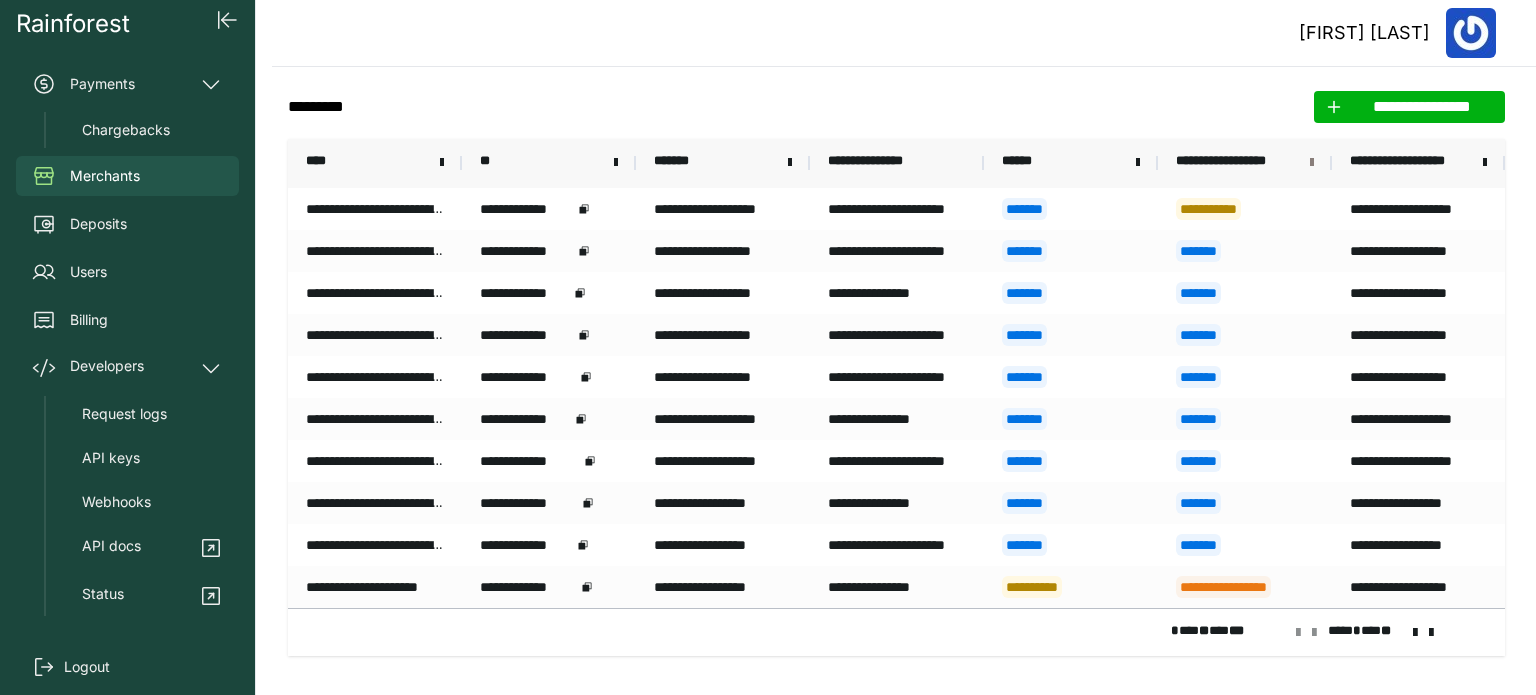 click at bounding box center [1312, 163] 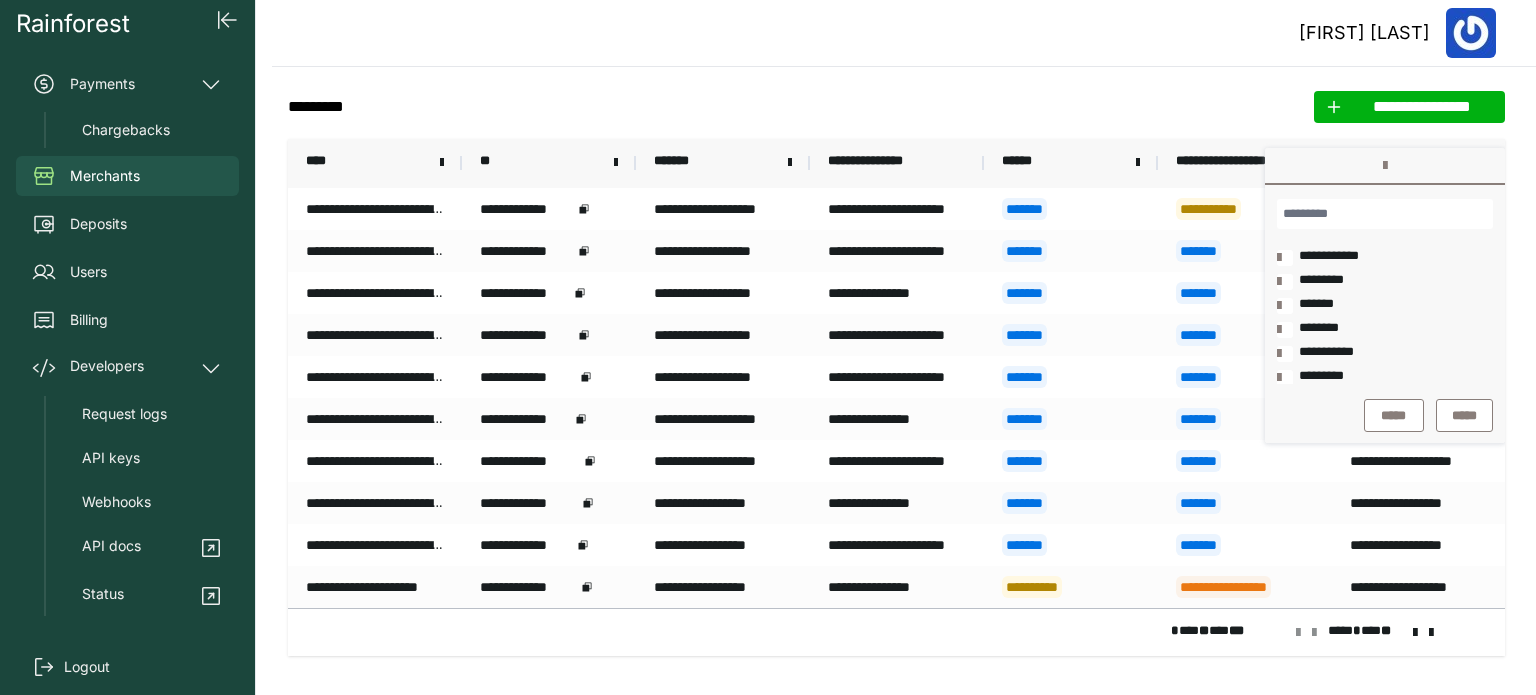 click on "**********" at bounding box center (1329, 258) 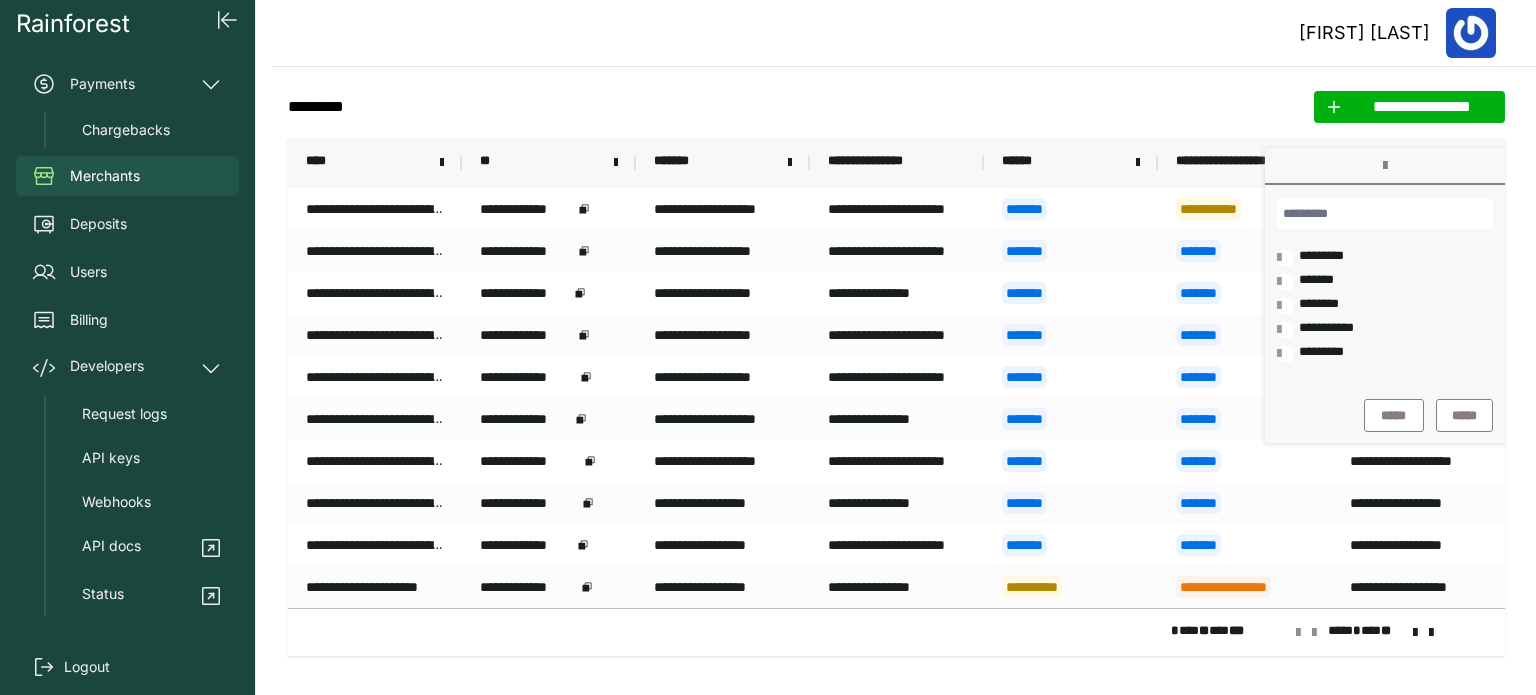 scroll, scrollTop: 0, scrollLeft: 0, axis: both 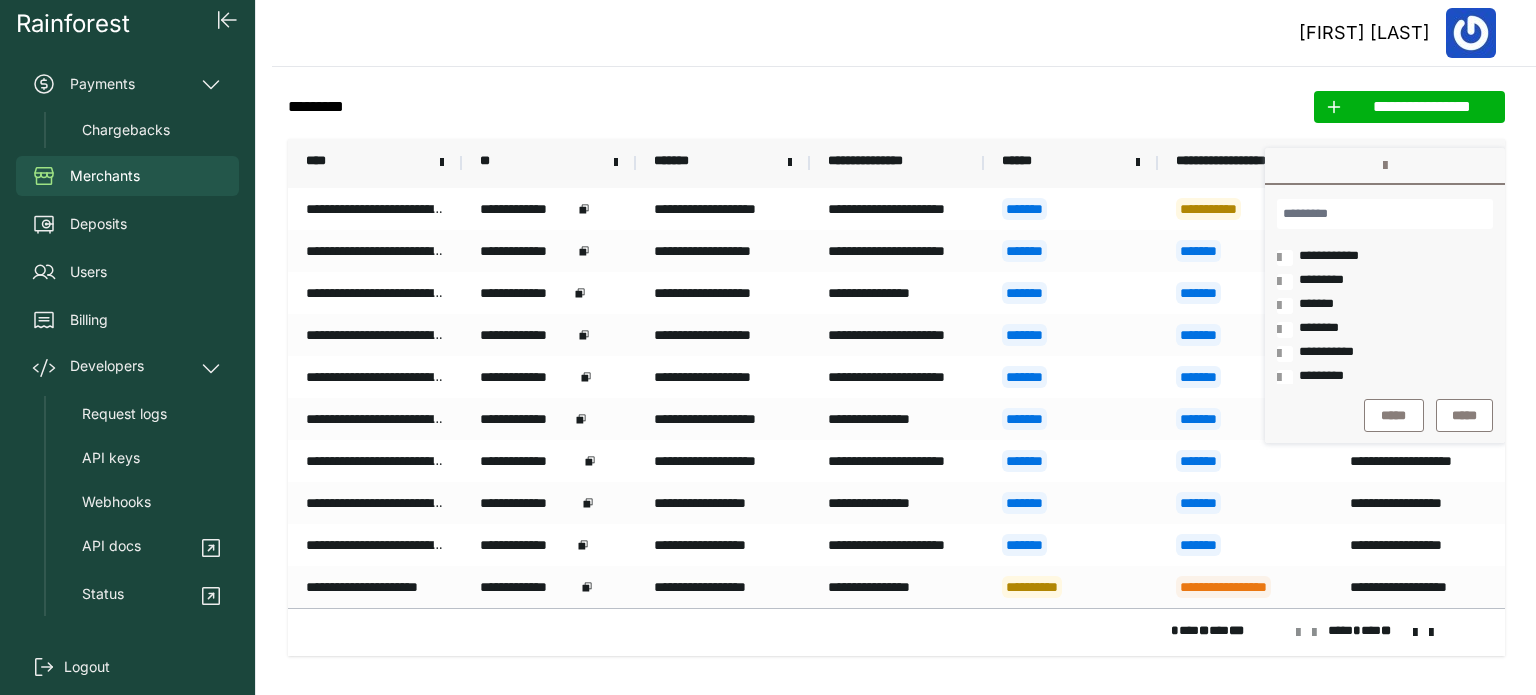 click on "*********" at bounding box center [1377, 282] 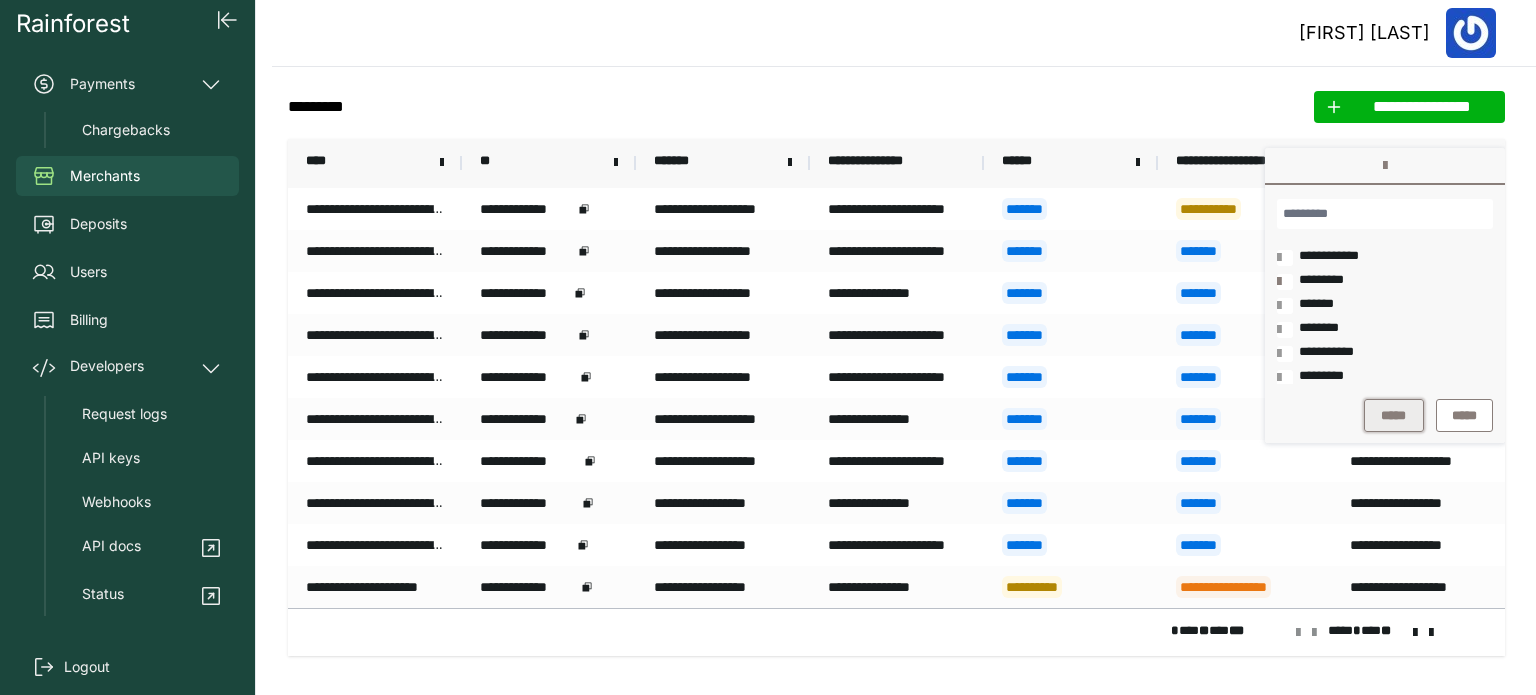 click on "*****" at bounding box center (1394, 415) 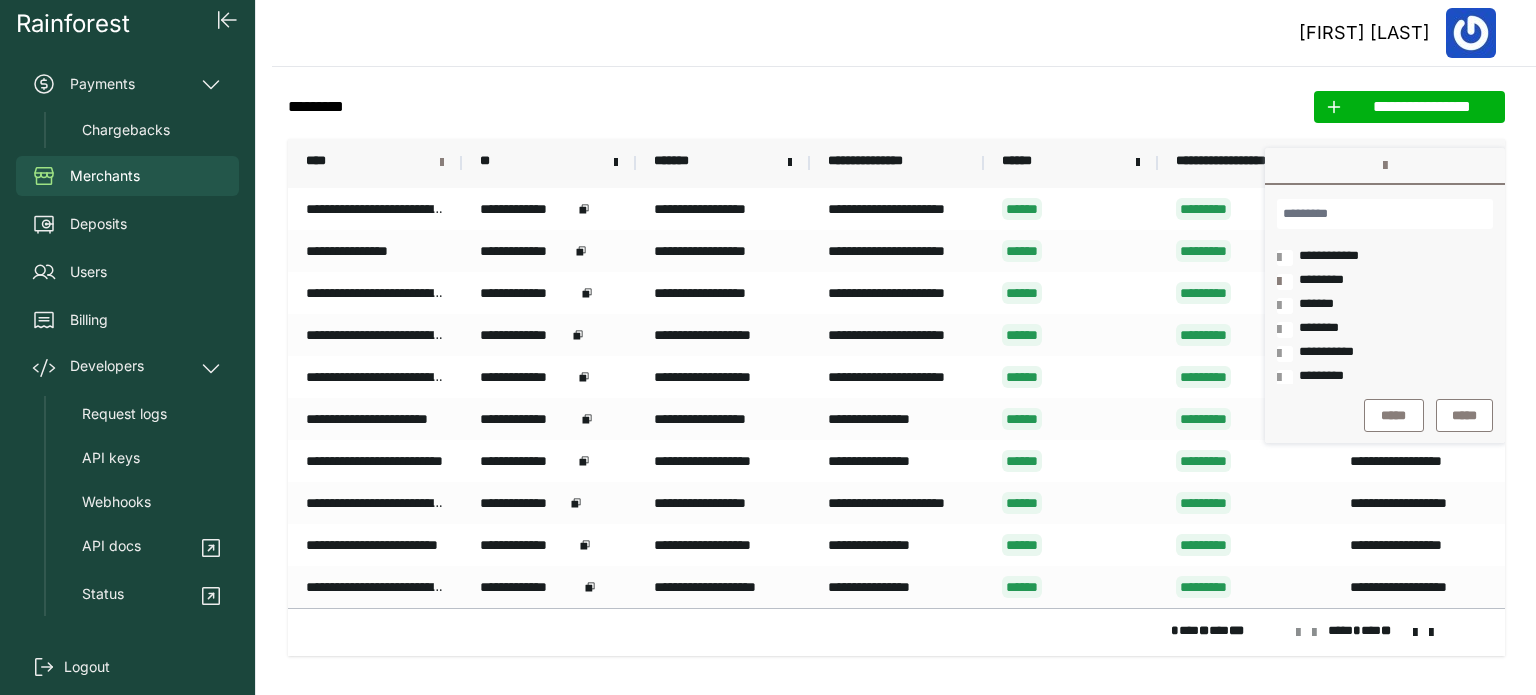 click at bounding box center [442, 163] 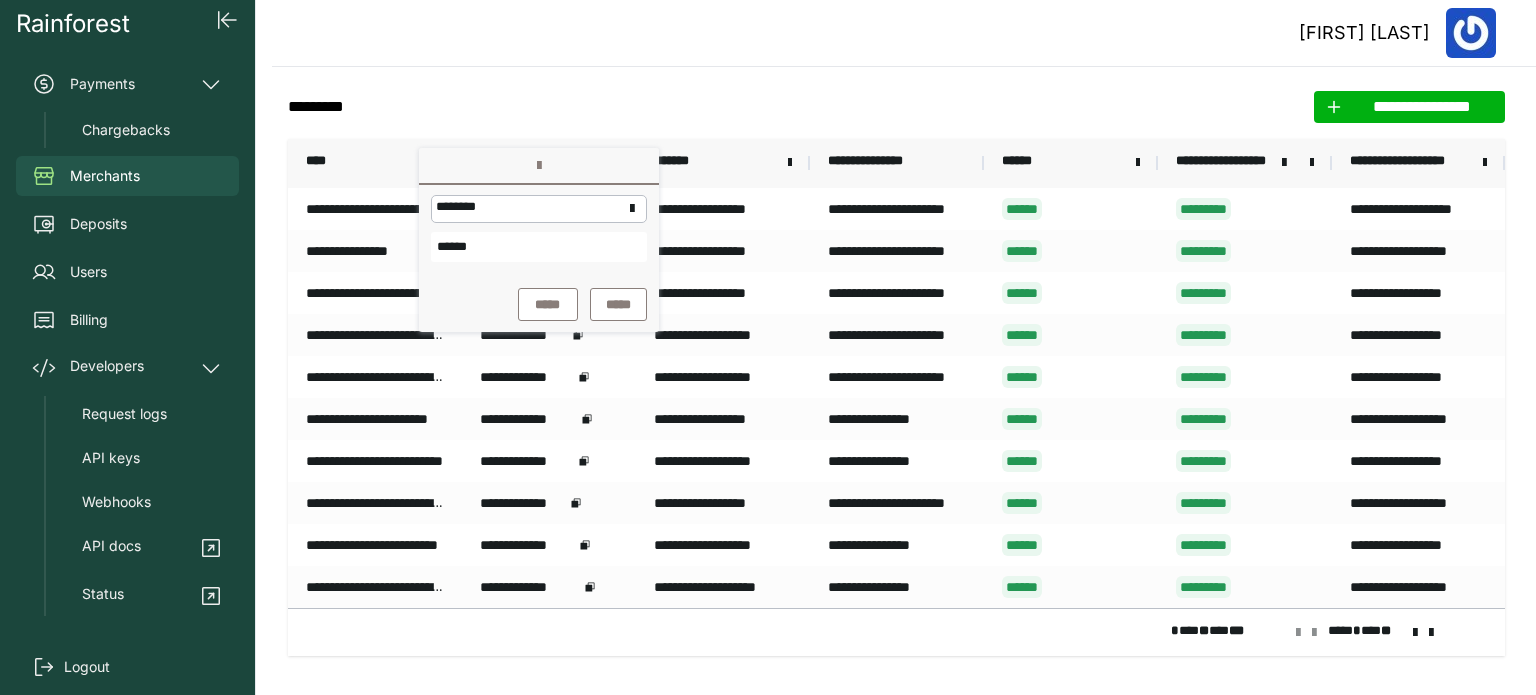 type on "******" 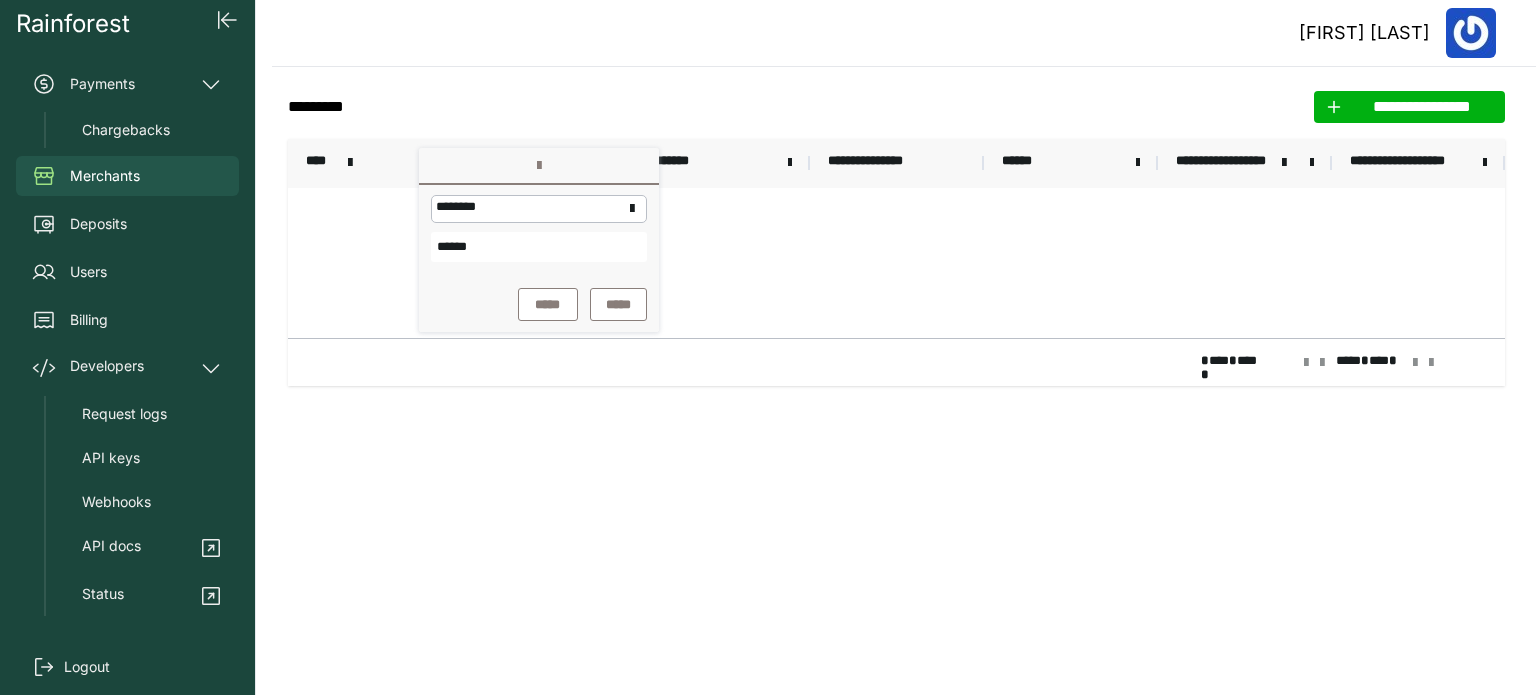 click on "******" at bounding box center [539, 247] 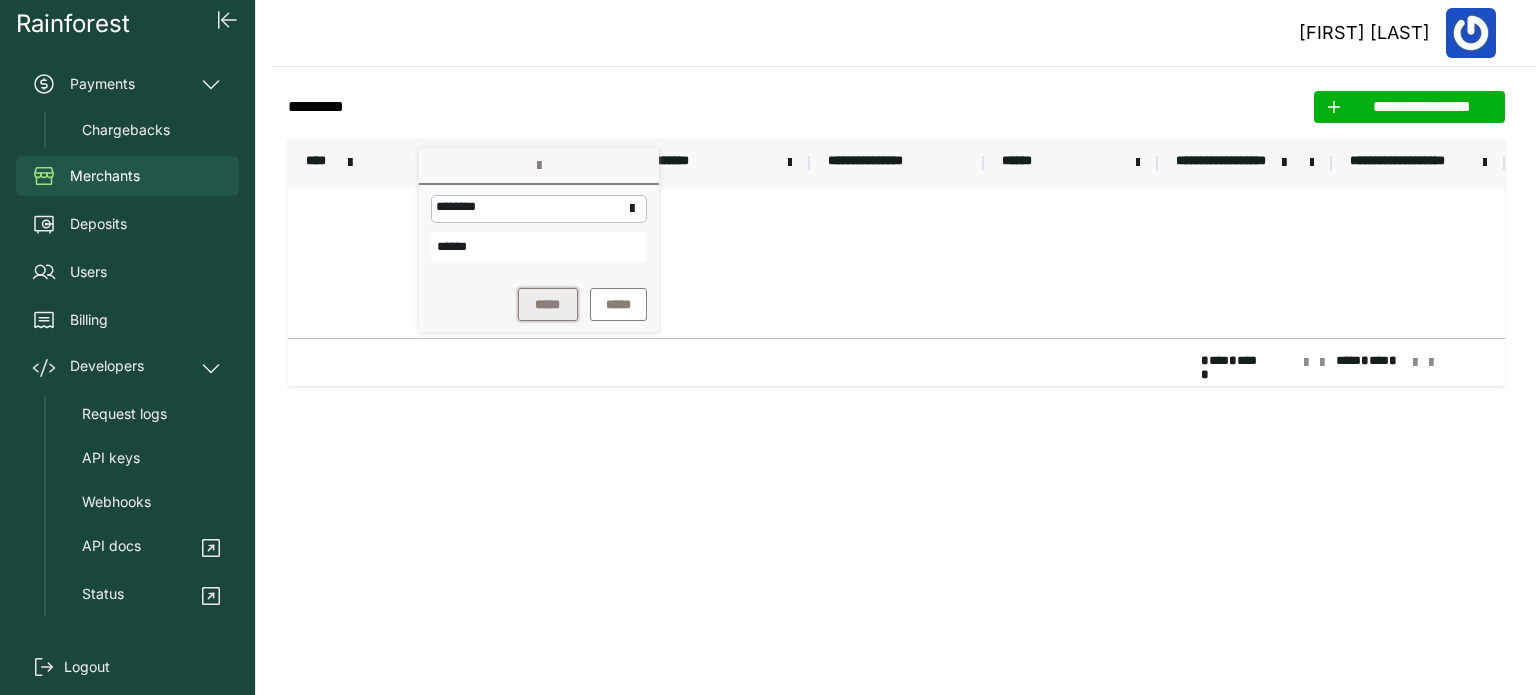 click on "*****" at bounding box center [548, 304] 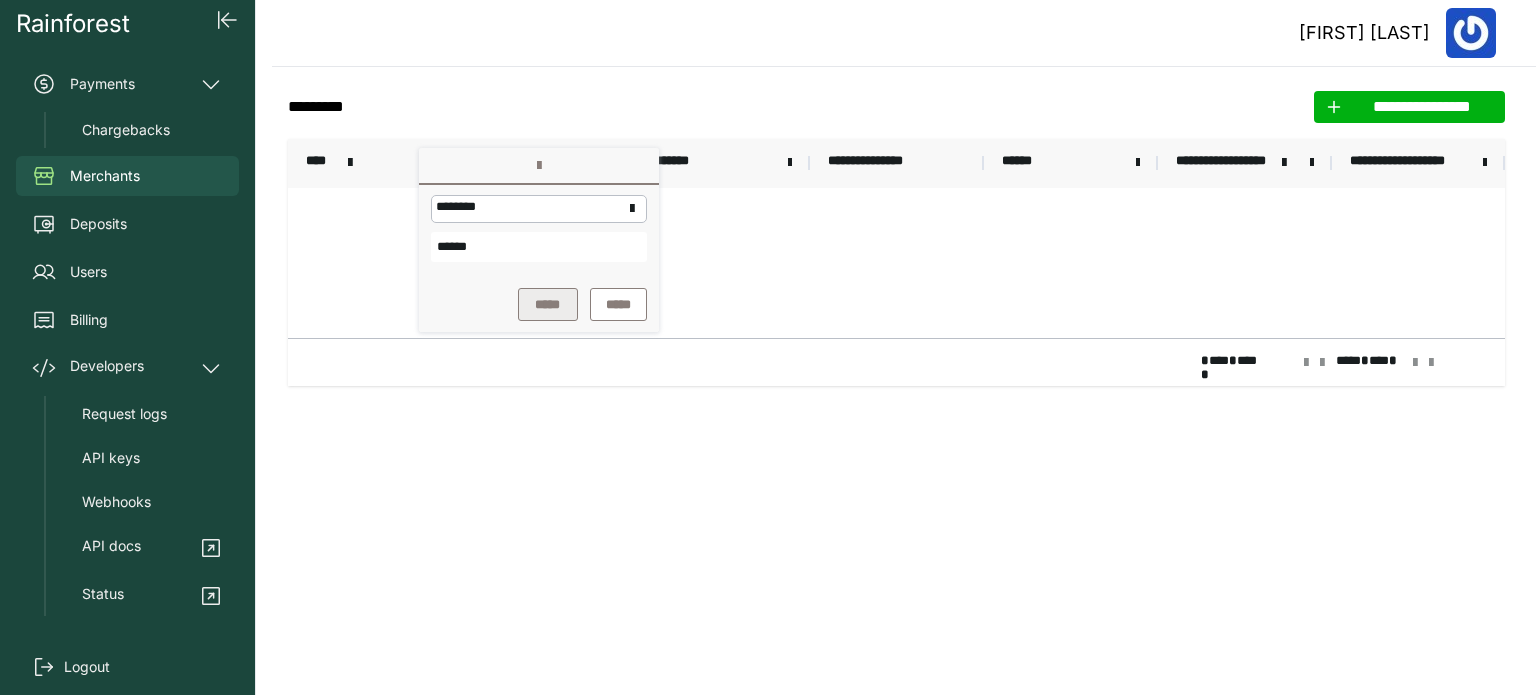 drag, startPoint x: 533, startPoint y: 280, endPoint x: 529, endPoint y: 297, distance: 17.464249 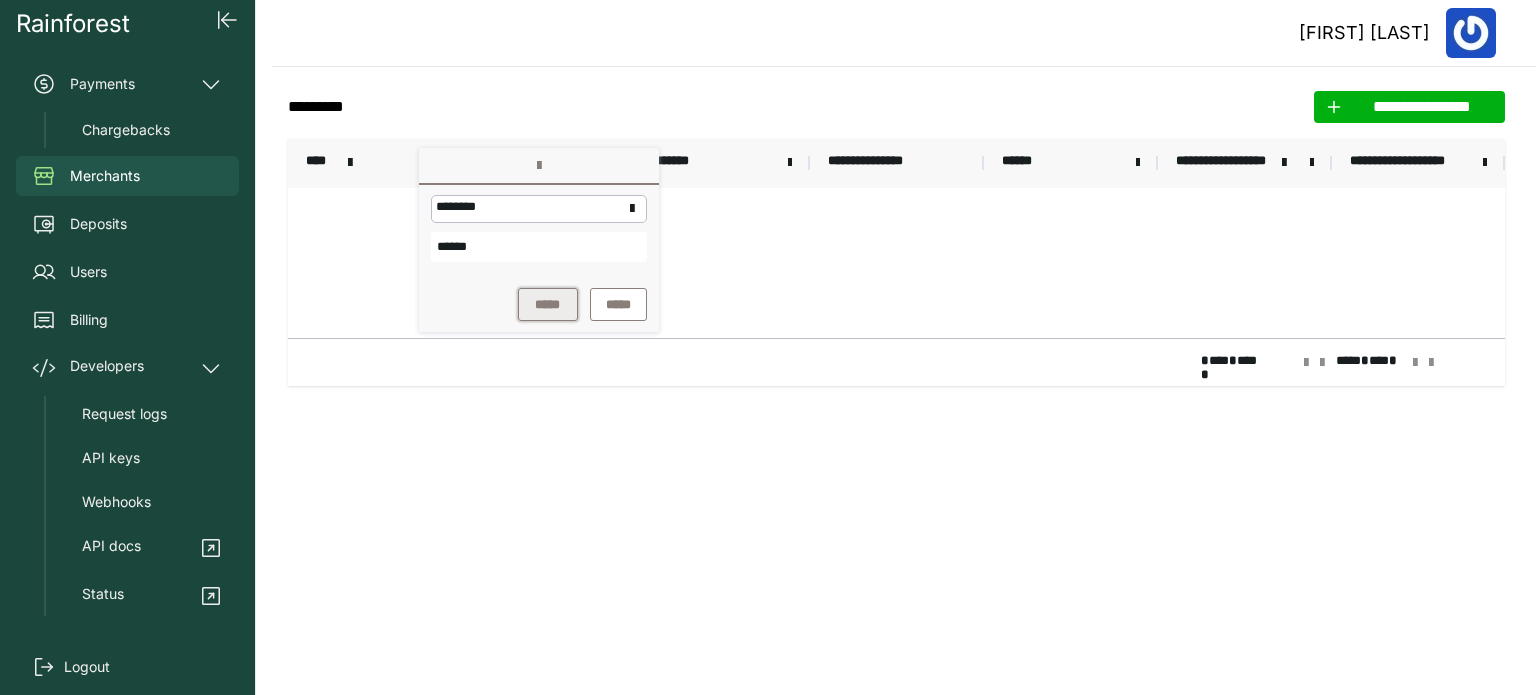 click on "*****" at bounding box center [548, 304] 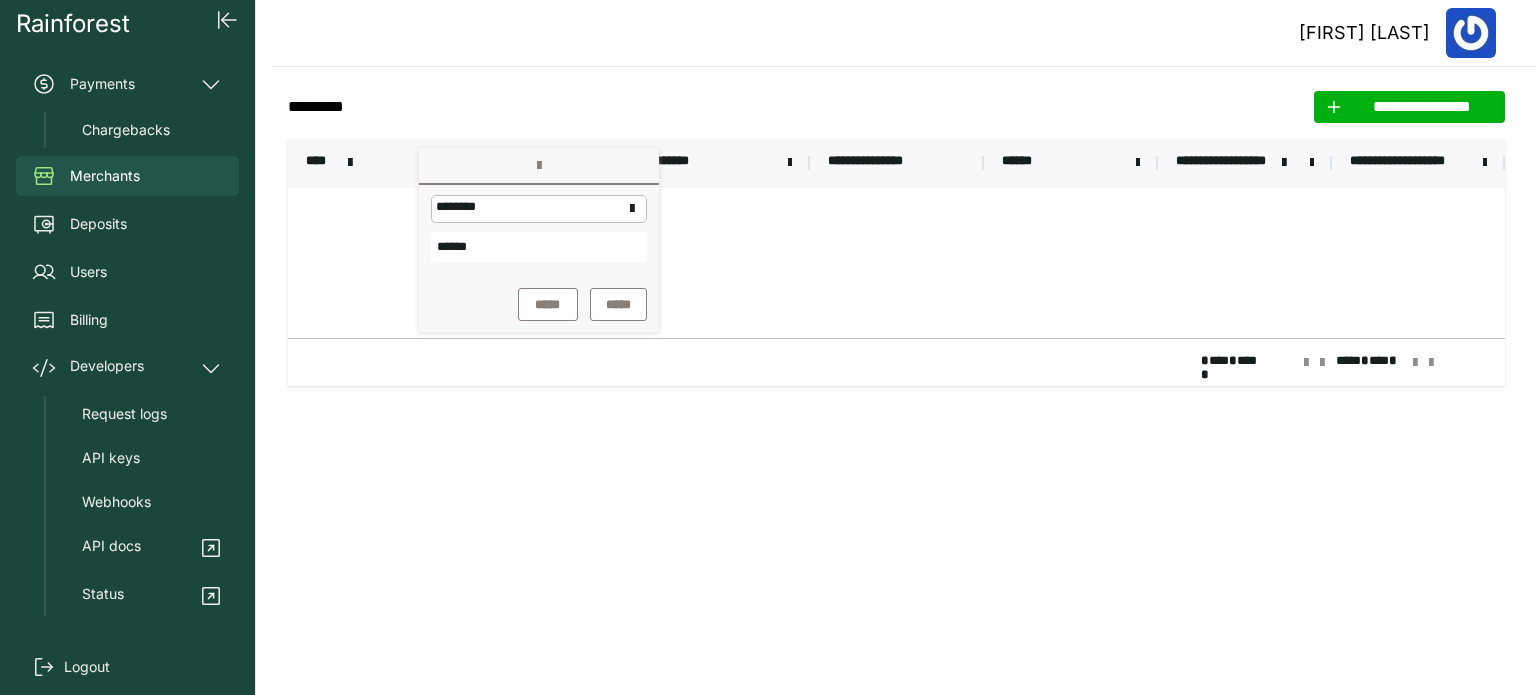 click on "**********" 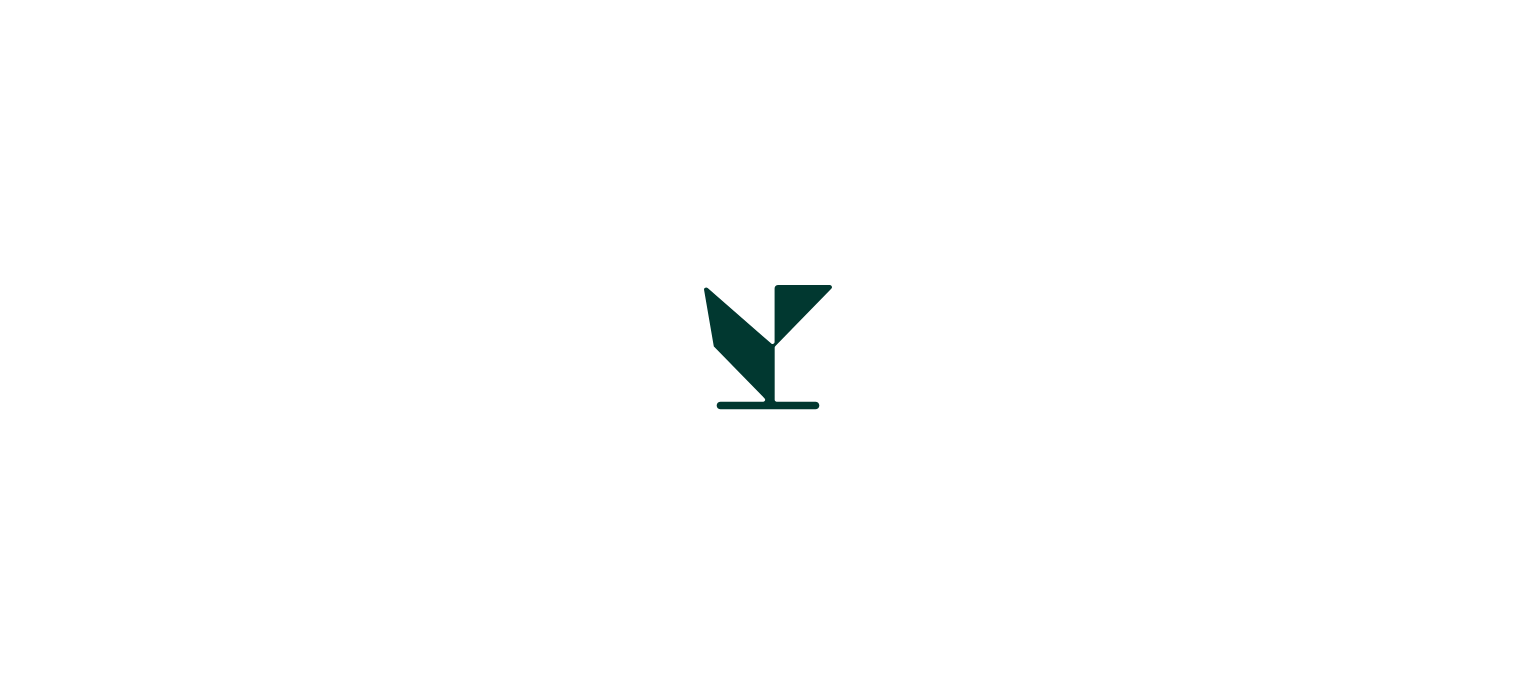 scroll, scrollTop: 0, scrollLeft: 0, axis: both 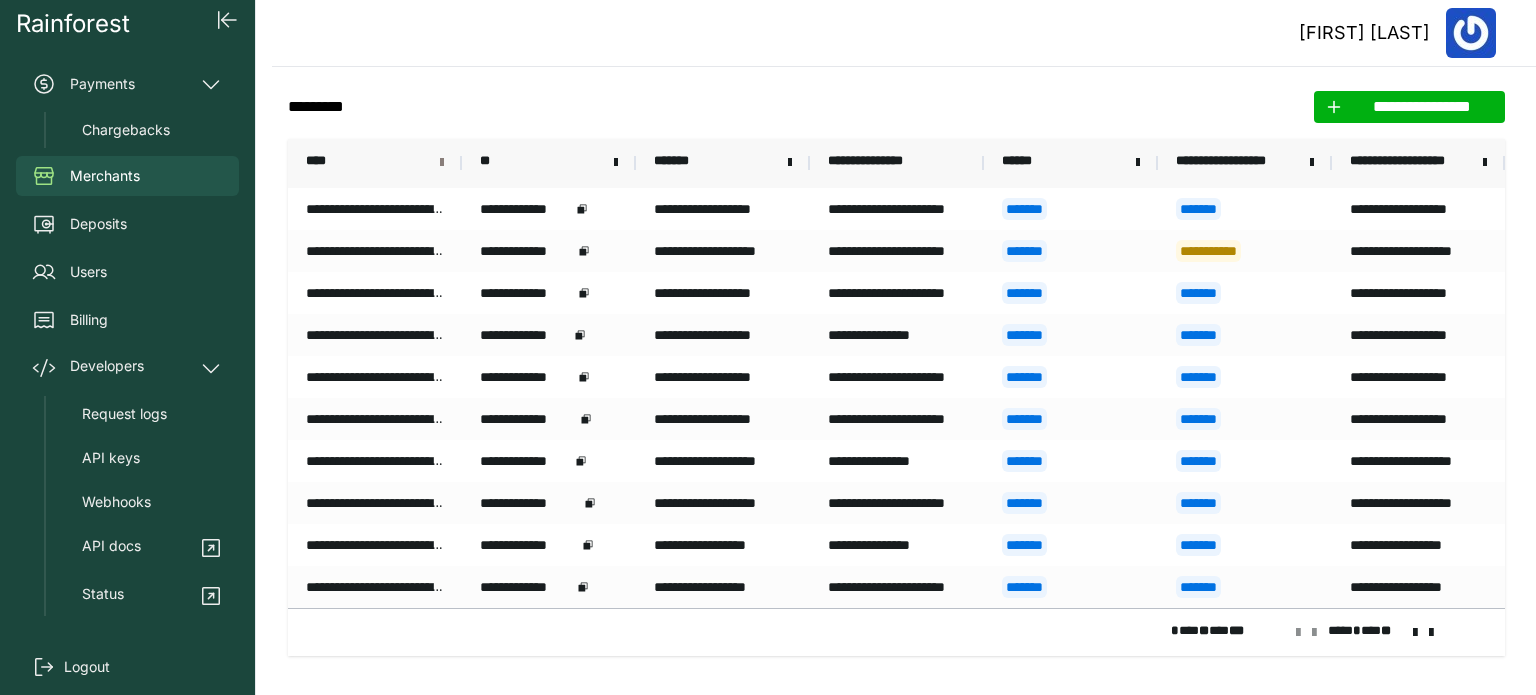 click at bounding box center [442, 163] 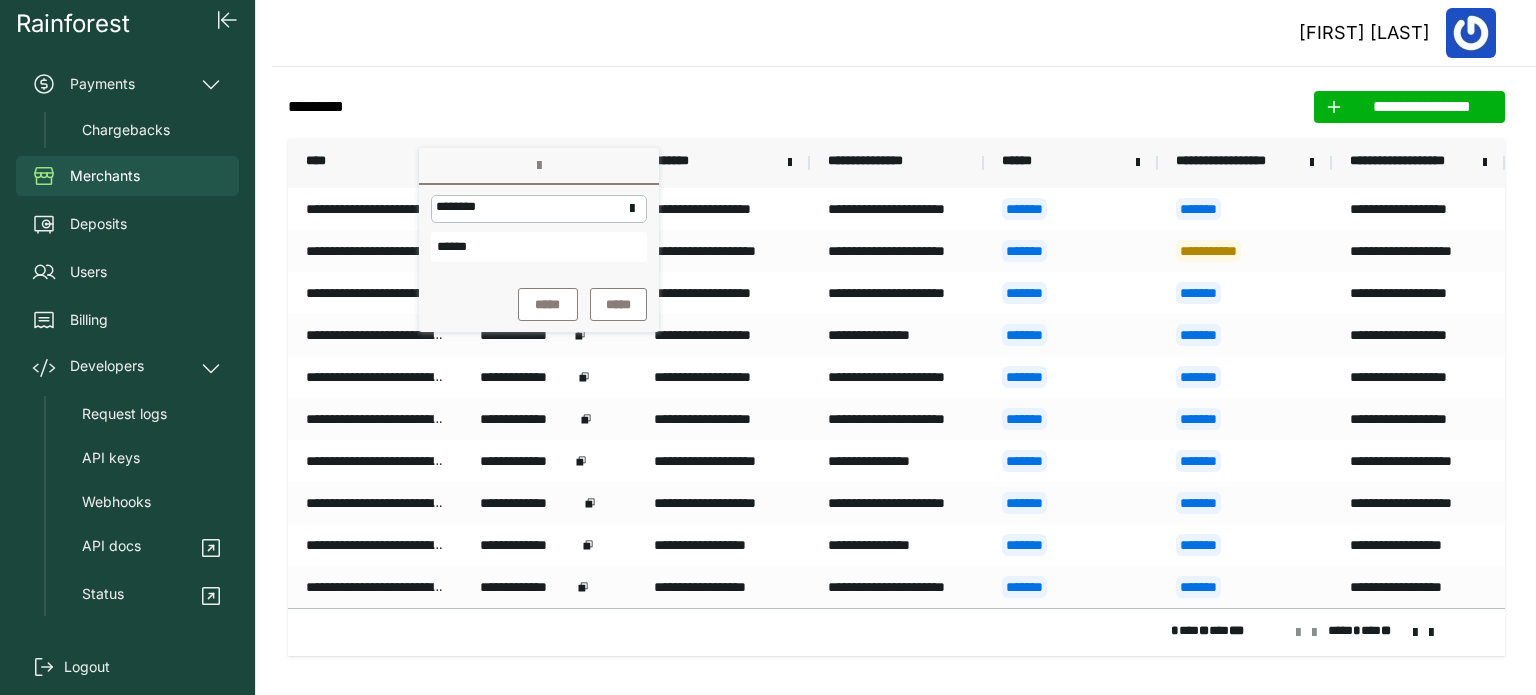 type on "******" 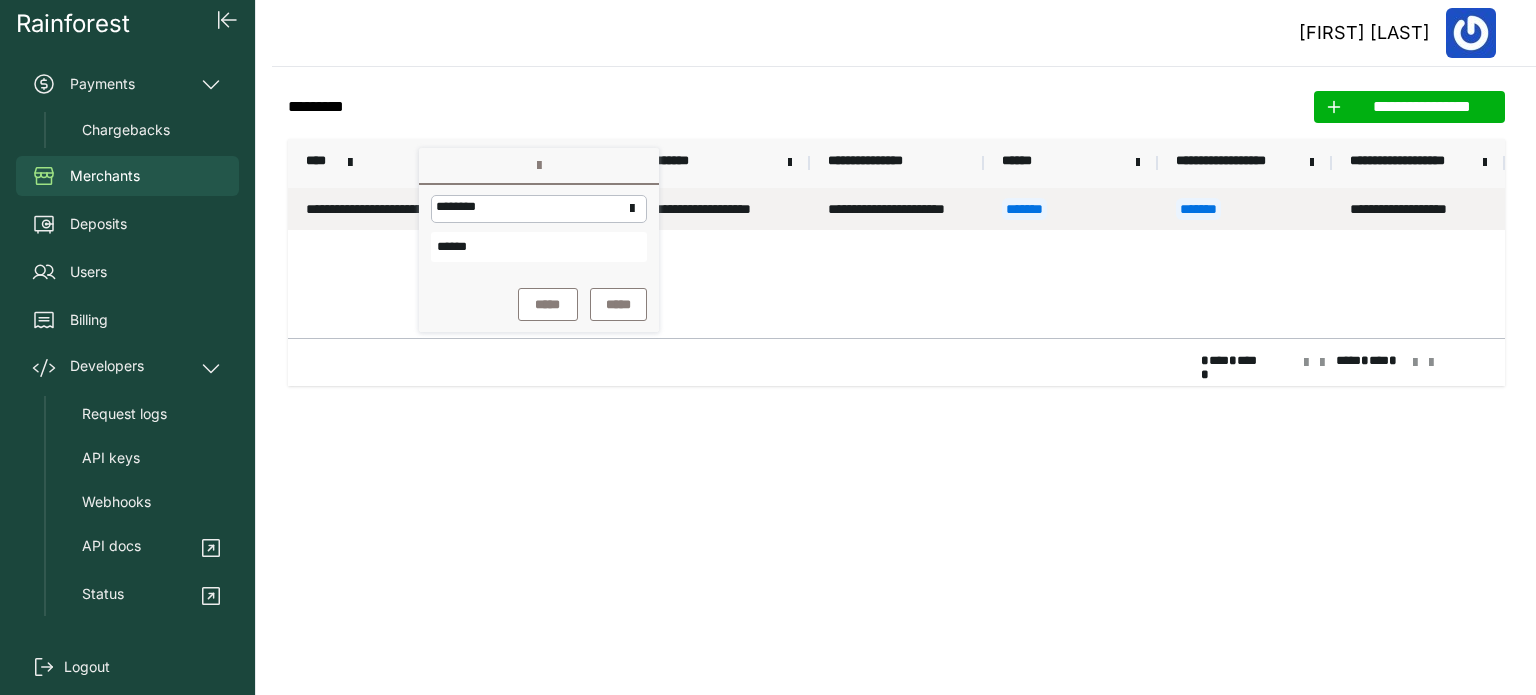 click on "**********" at bounding box center (375, 209) 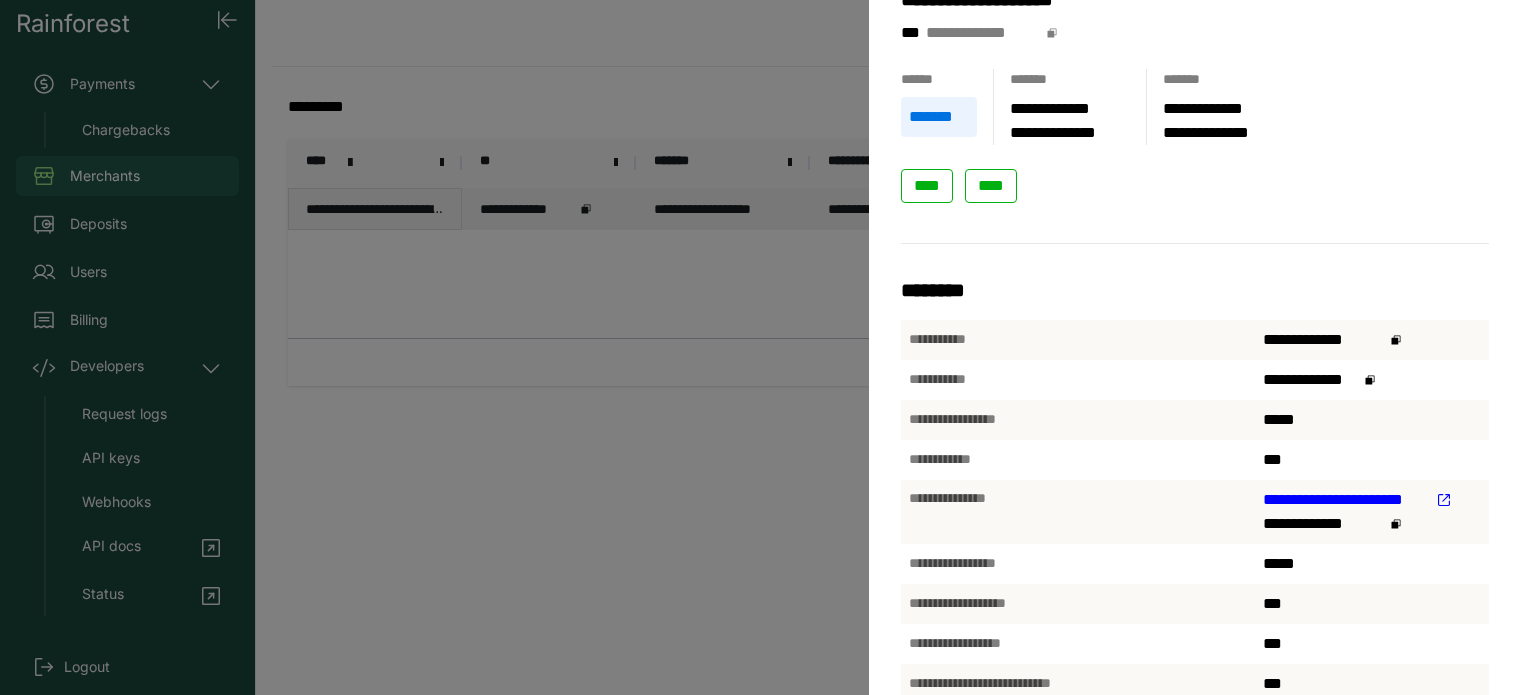 scroll, scrollTop: 150, scrollLeft: 0, axis: vertical 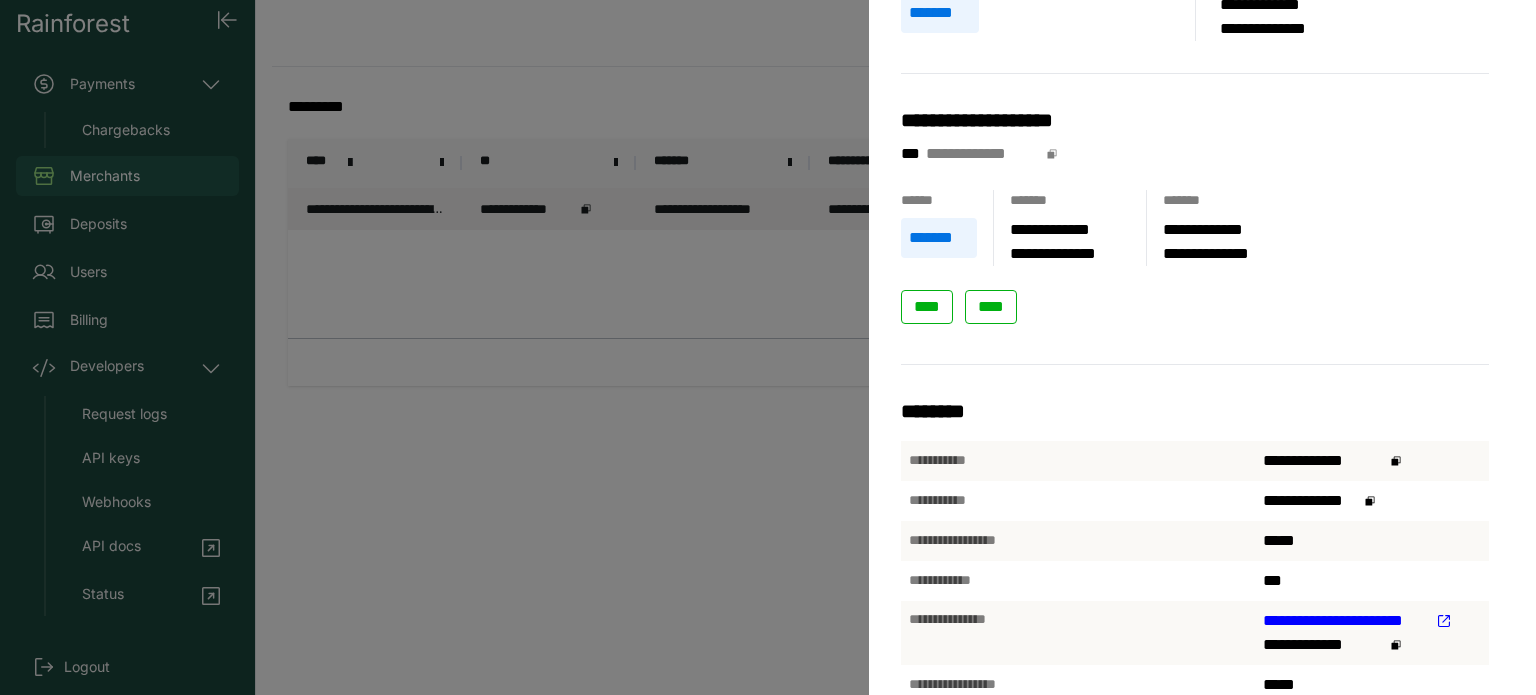 click on "**********" at bounding box center (768, 347) 